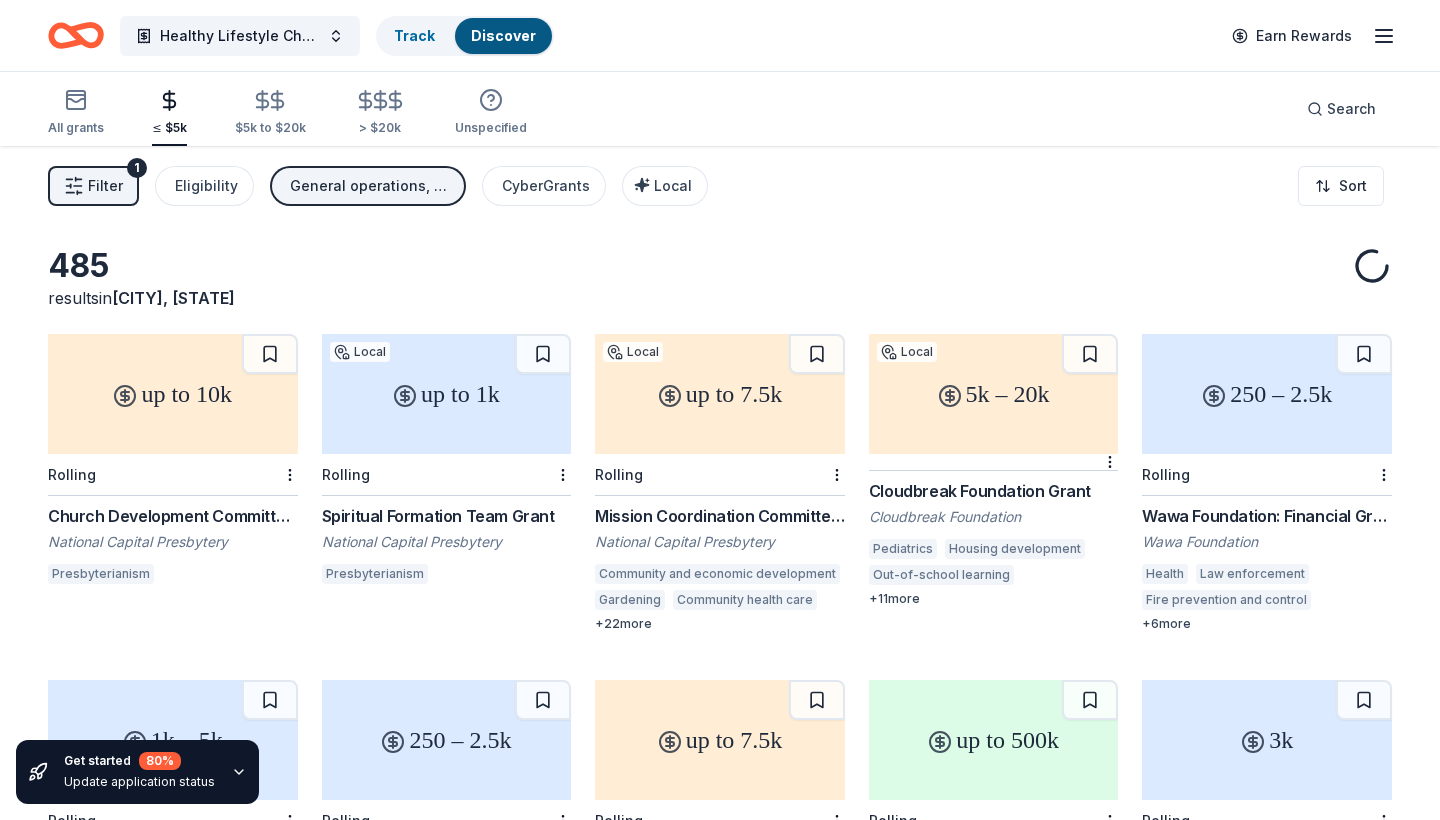 scroll, scrollTop: 0, scrollLeft: 0, axis: both 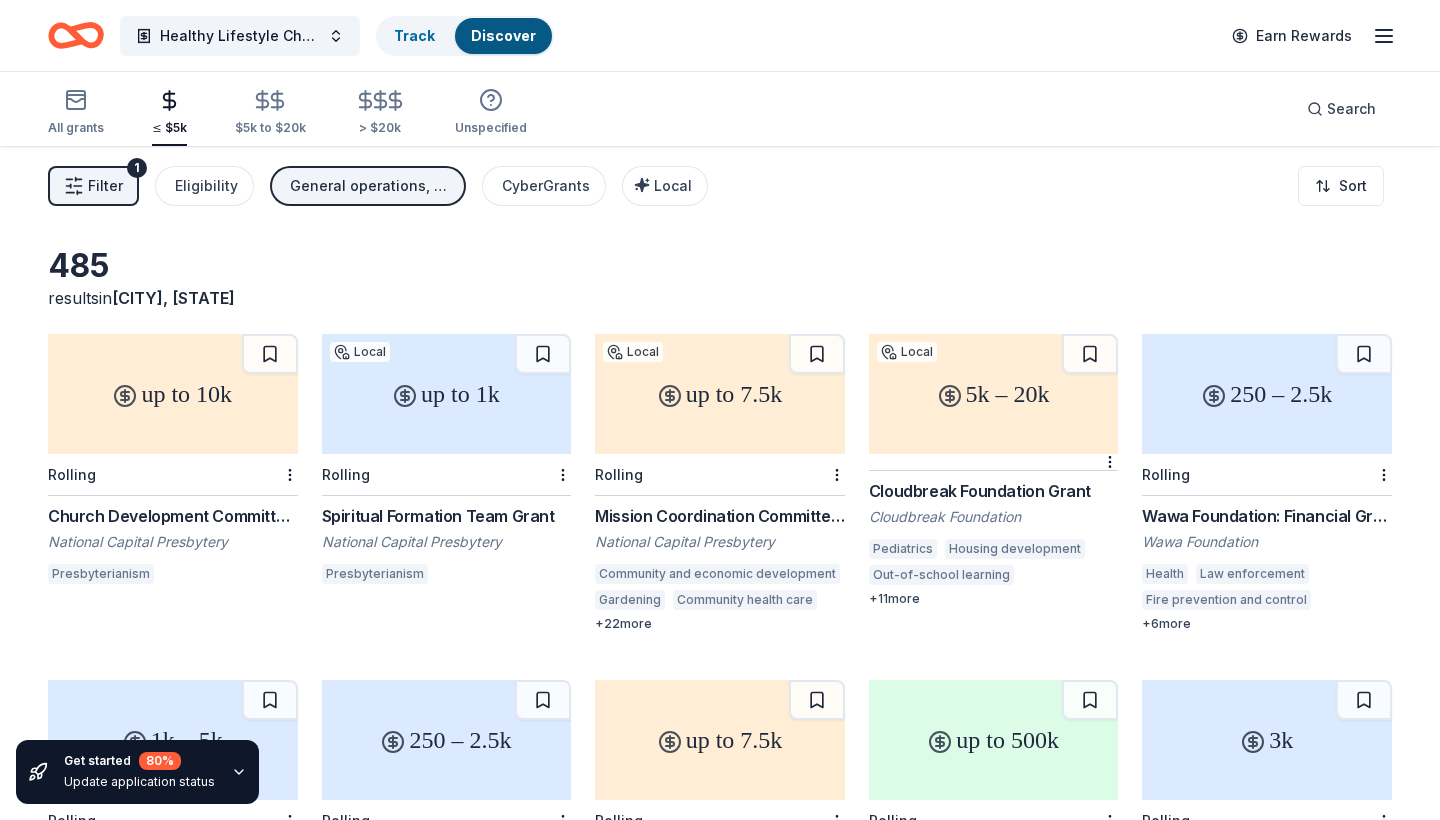 click on "Healthy Lifestyle Choices Initiative Track  Discover" at bounding box center [301, 35] 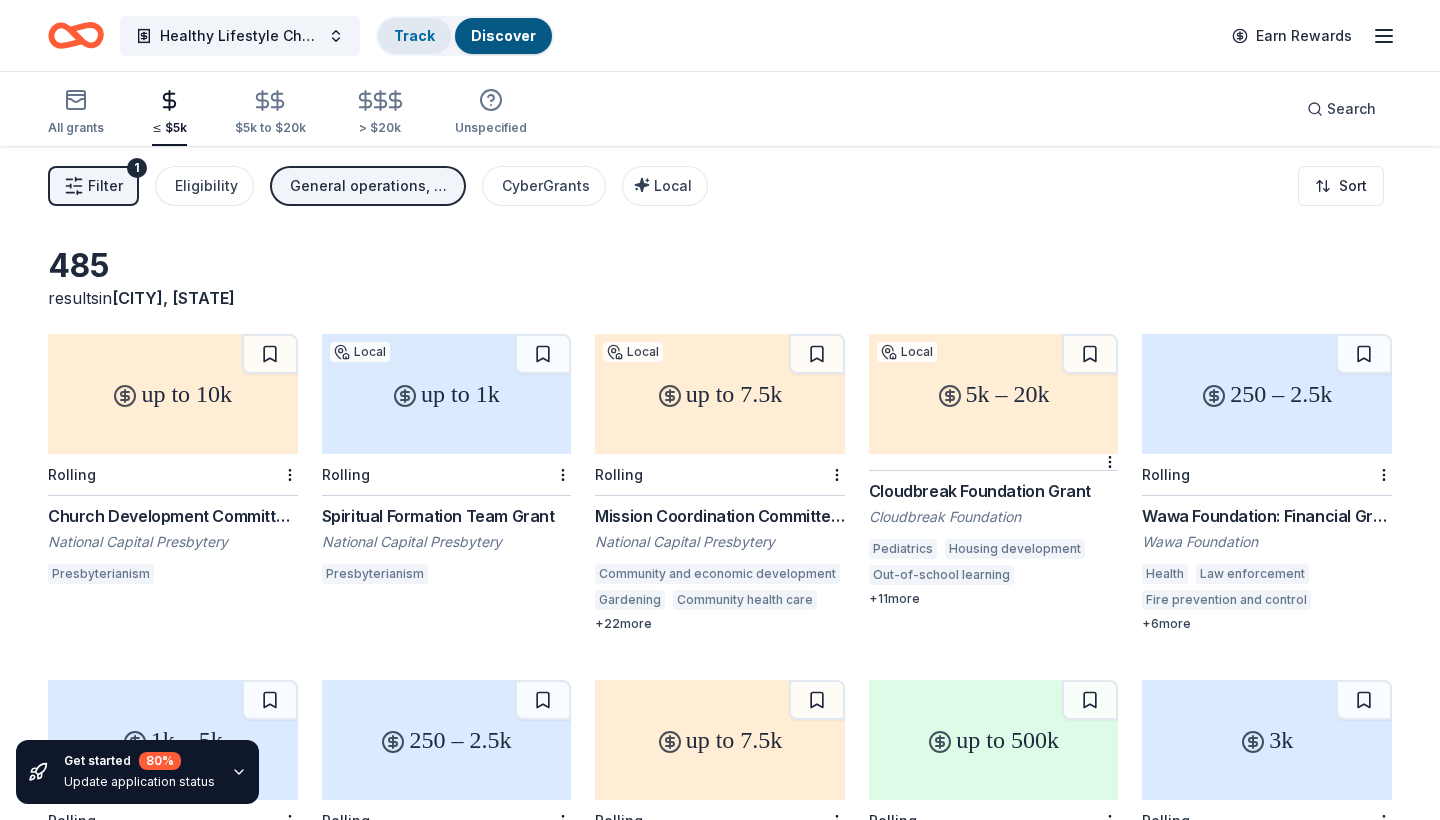 click on "Track" at bounding box center (414, 35) 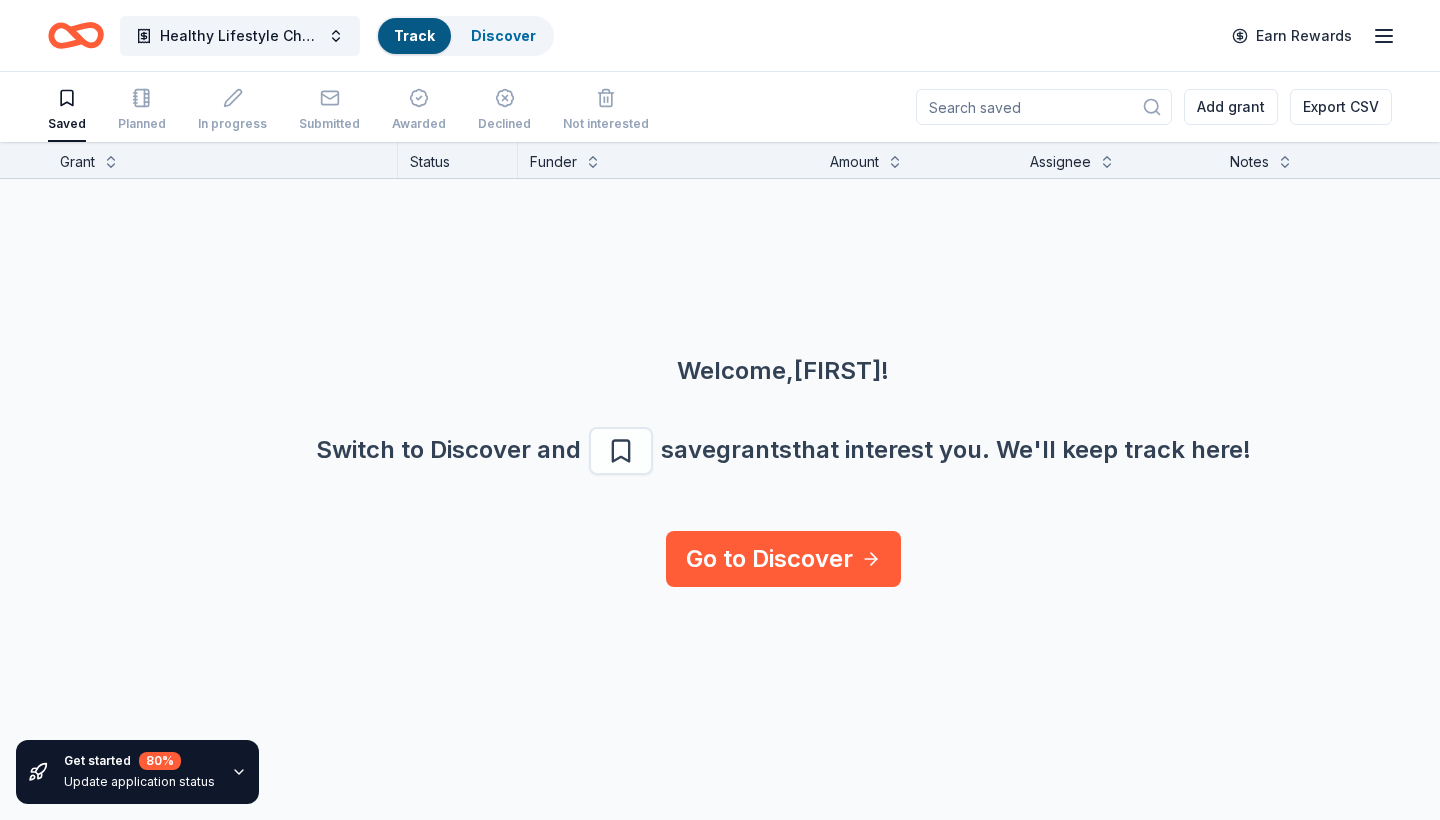 scroll, scrollTop: 0, scrollLeft: 0, axis: both 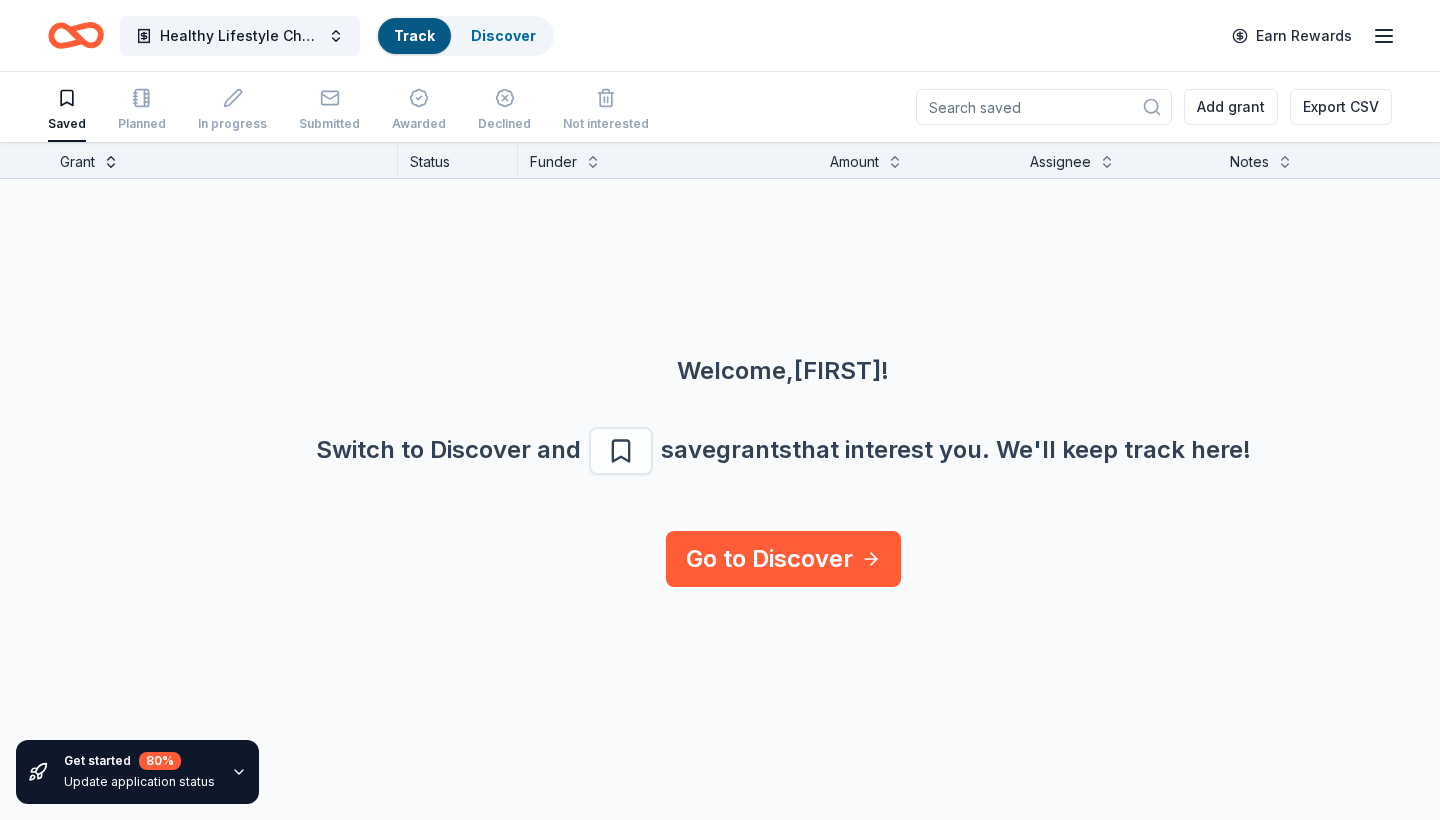 click at bounding box center [111, 160] 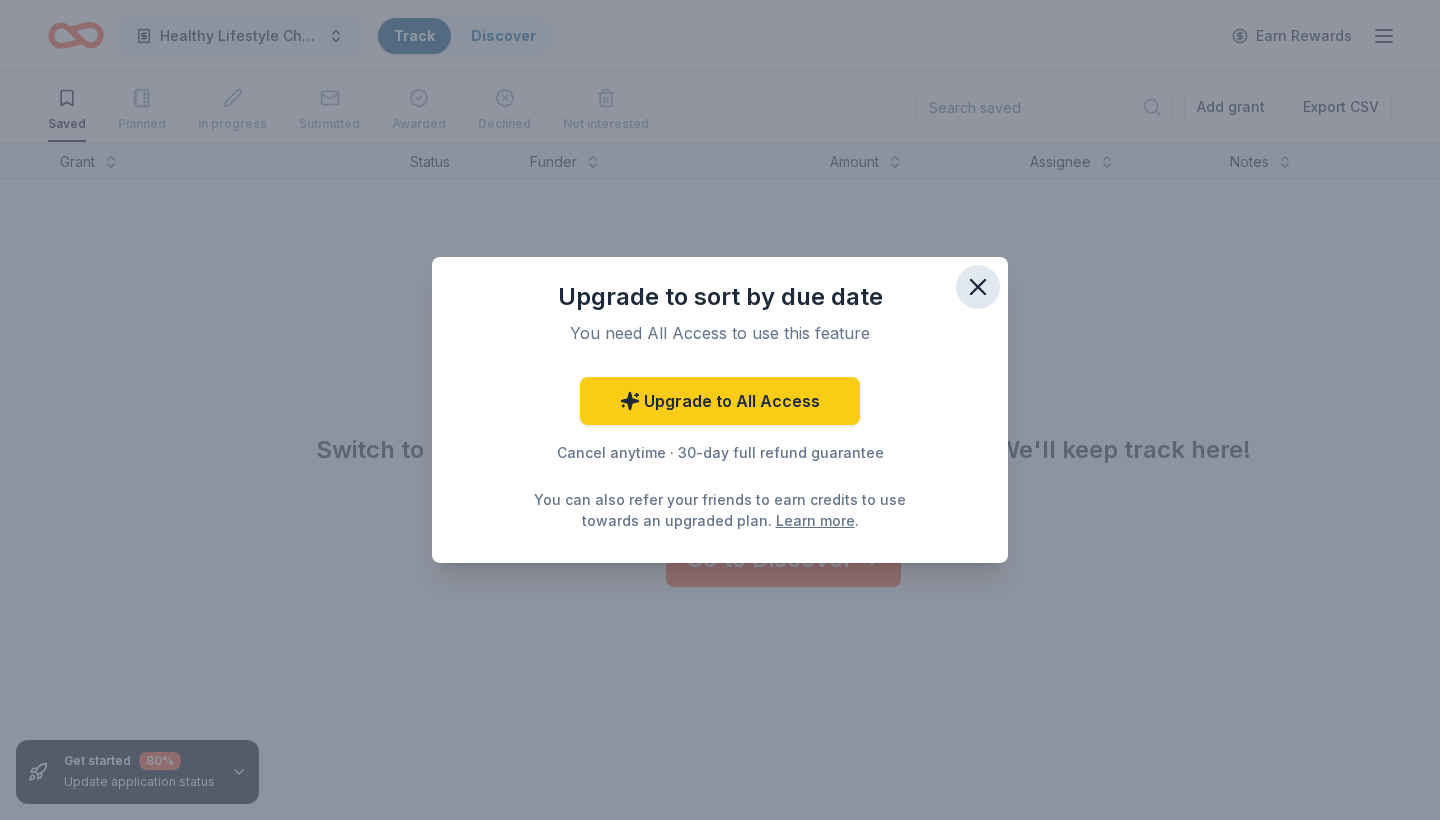 click 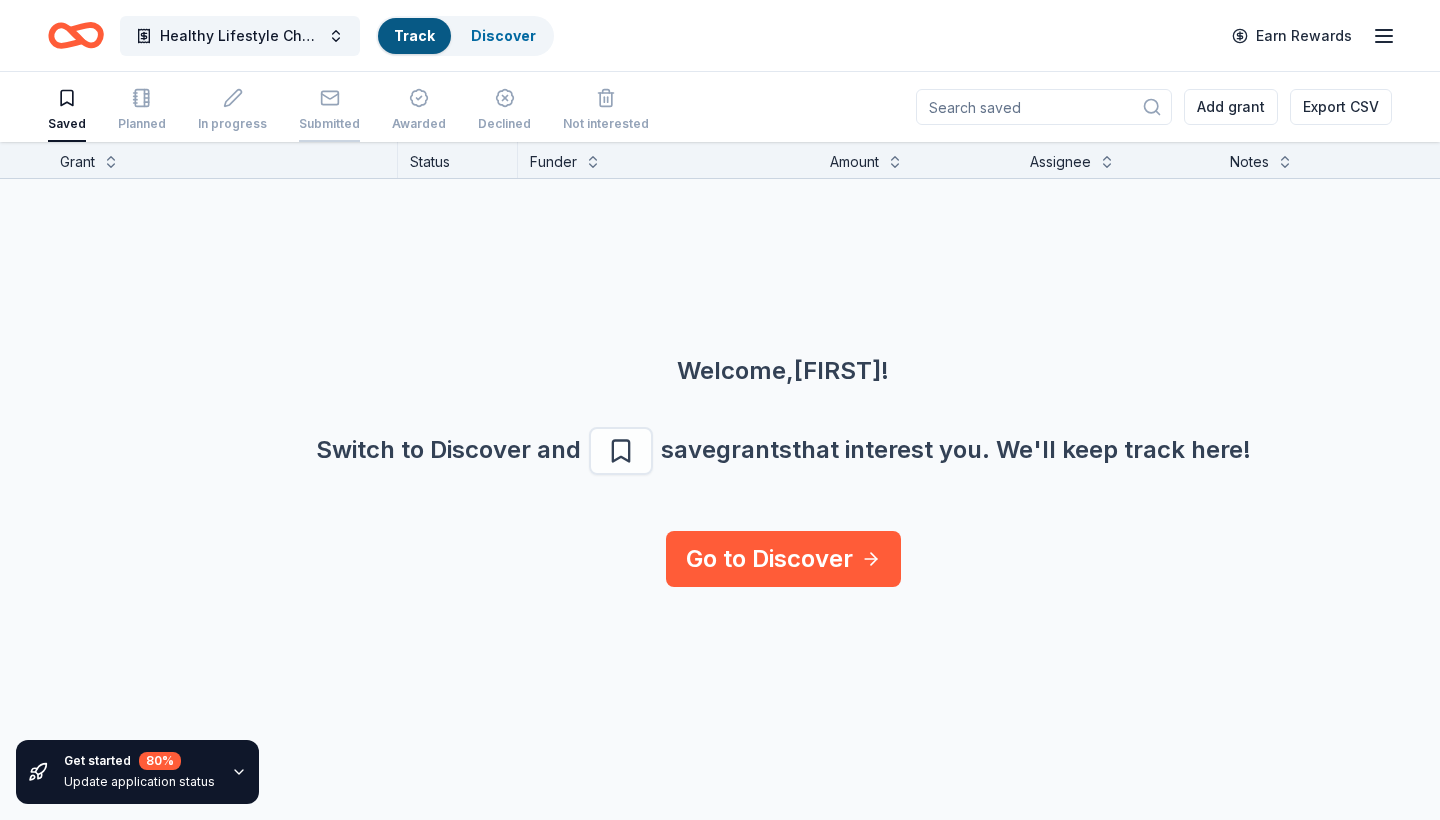 click 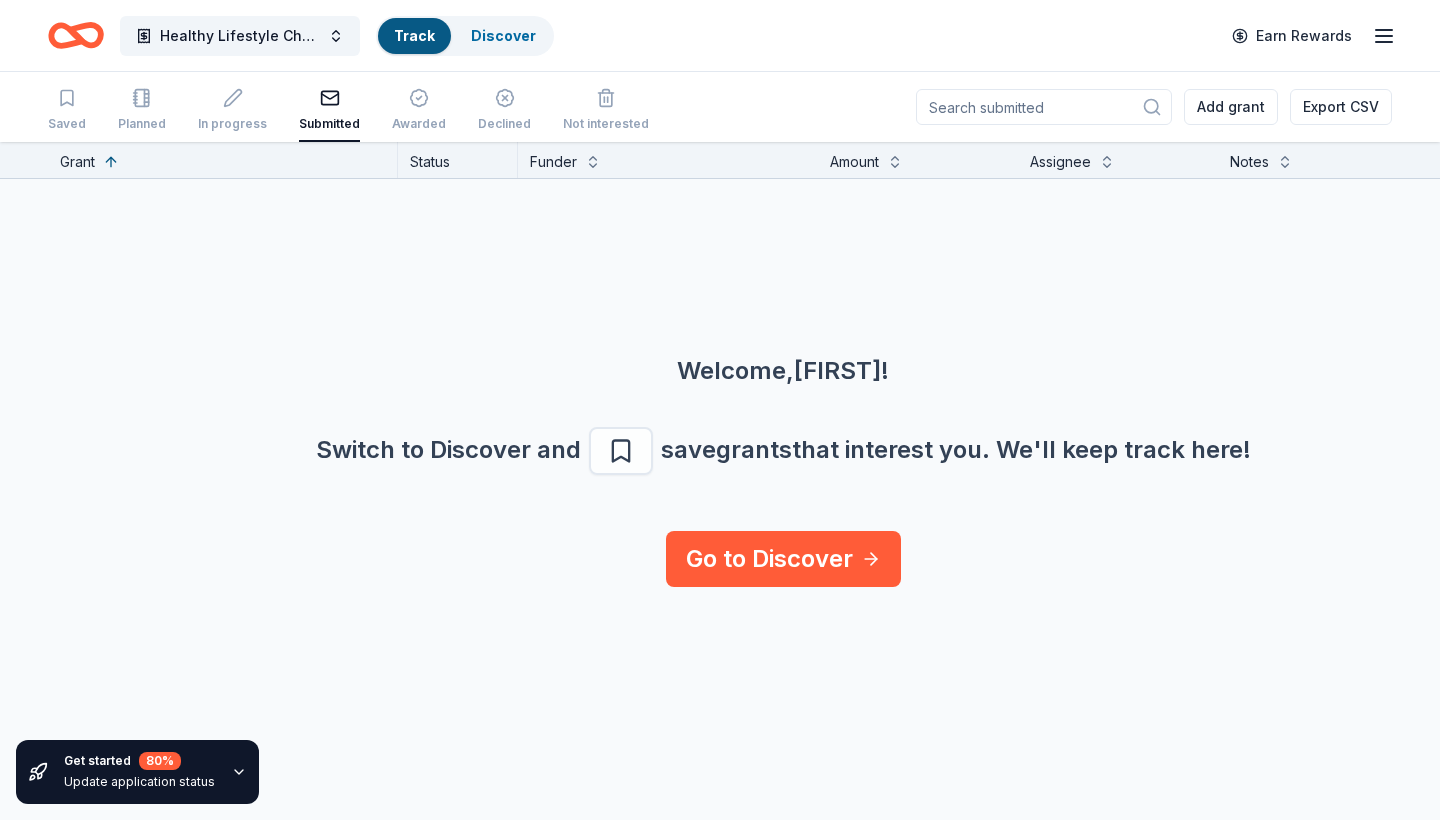 click 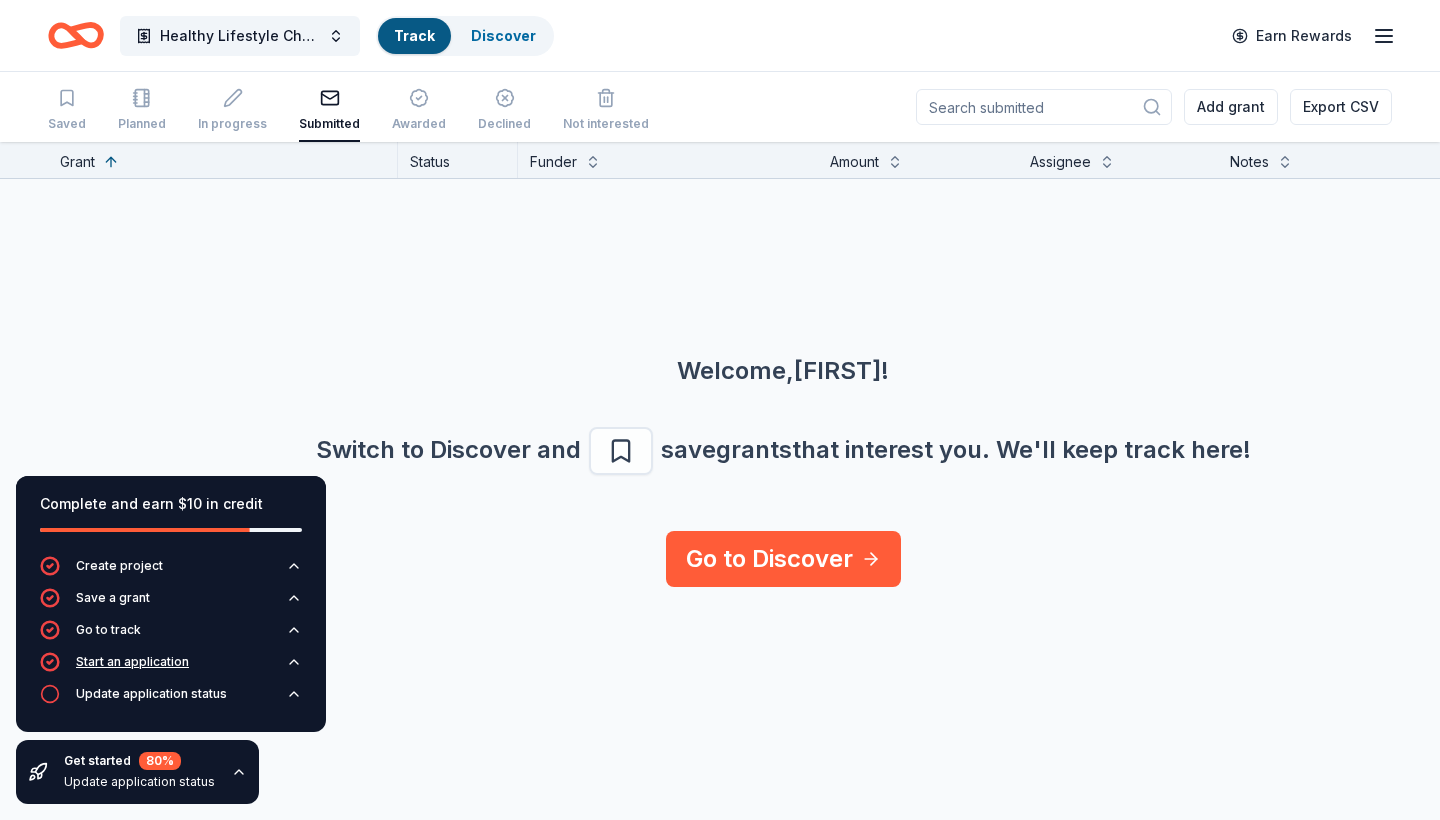 click on "Start an application" at bounding box center [171, 668] 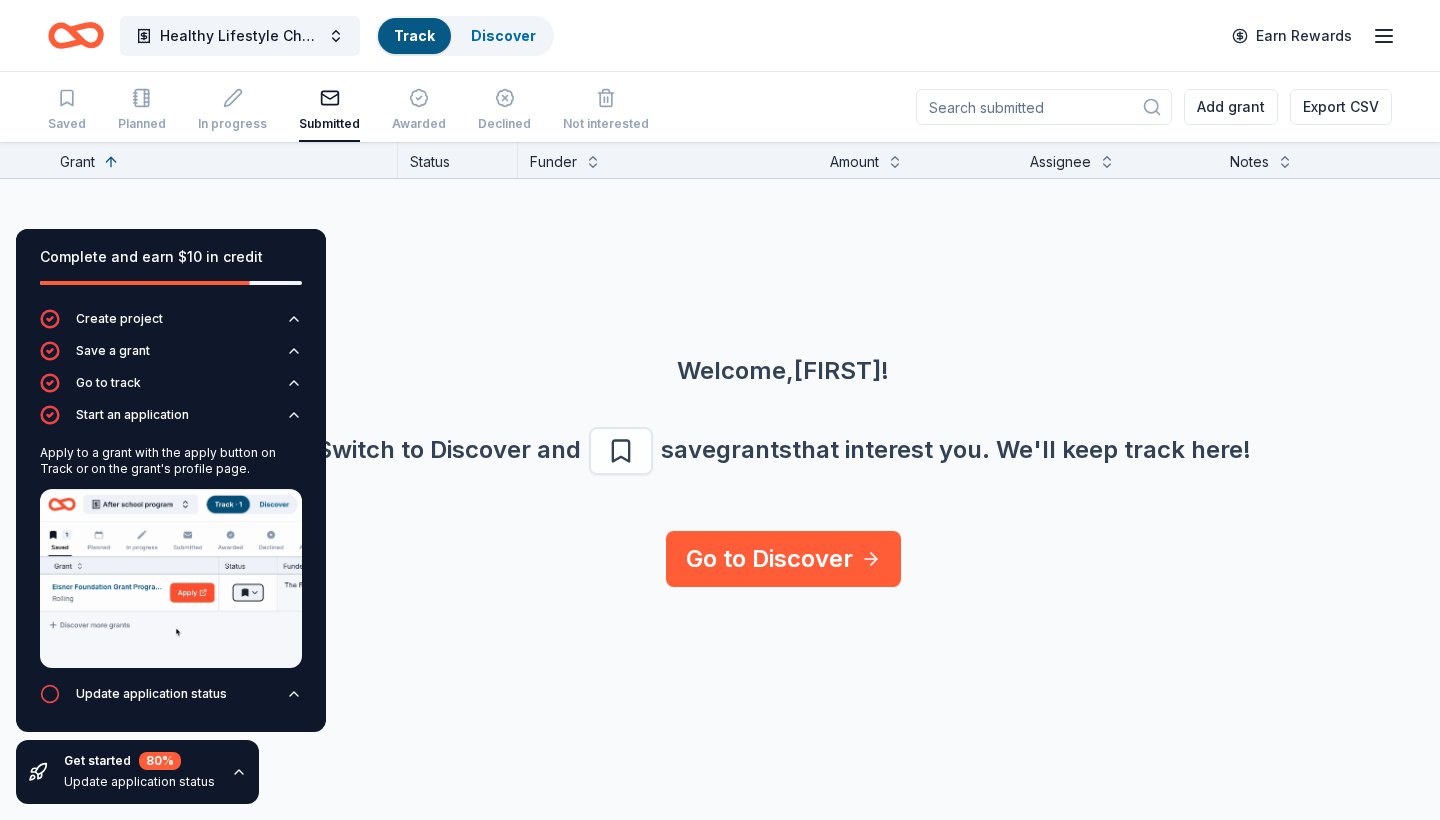 click at bounding box center [171, 578] 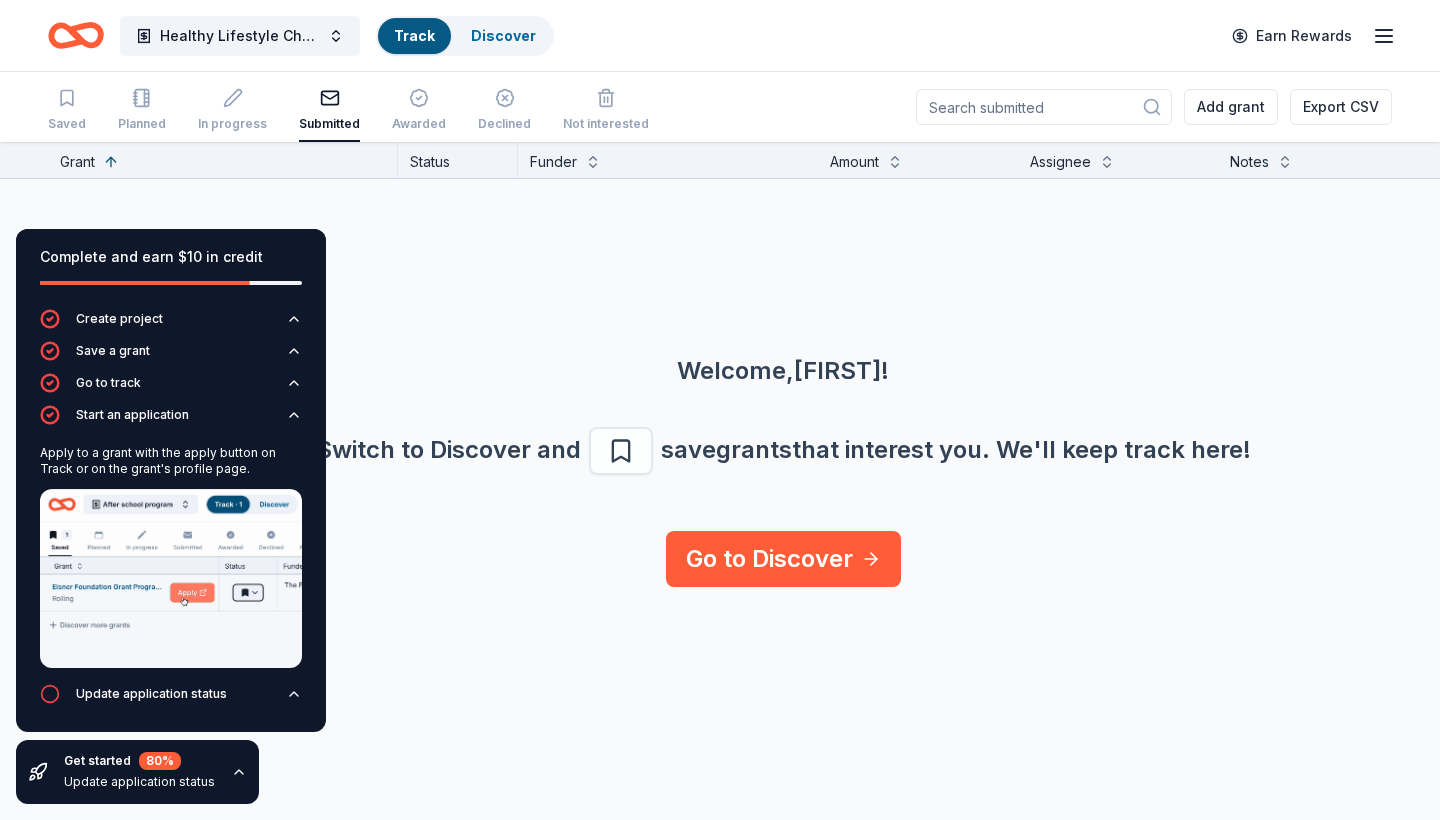 click at bounding box center [171, 578] 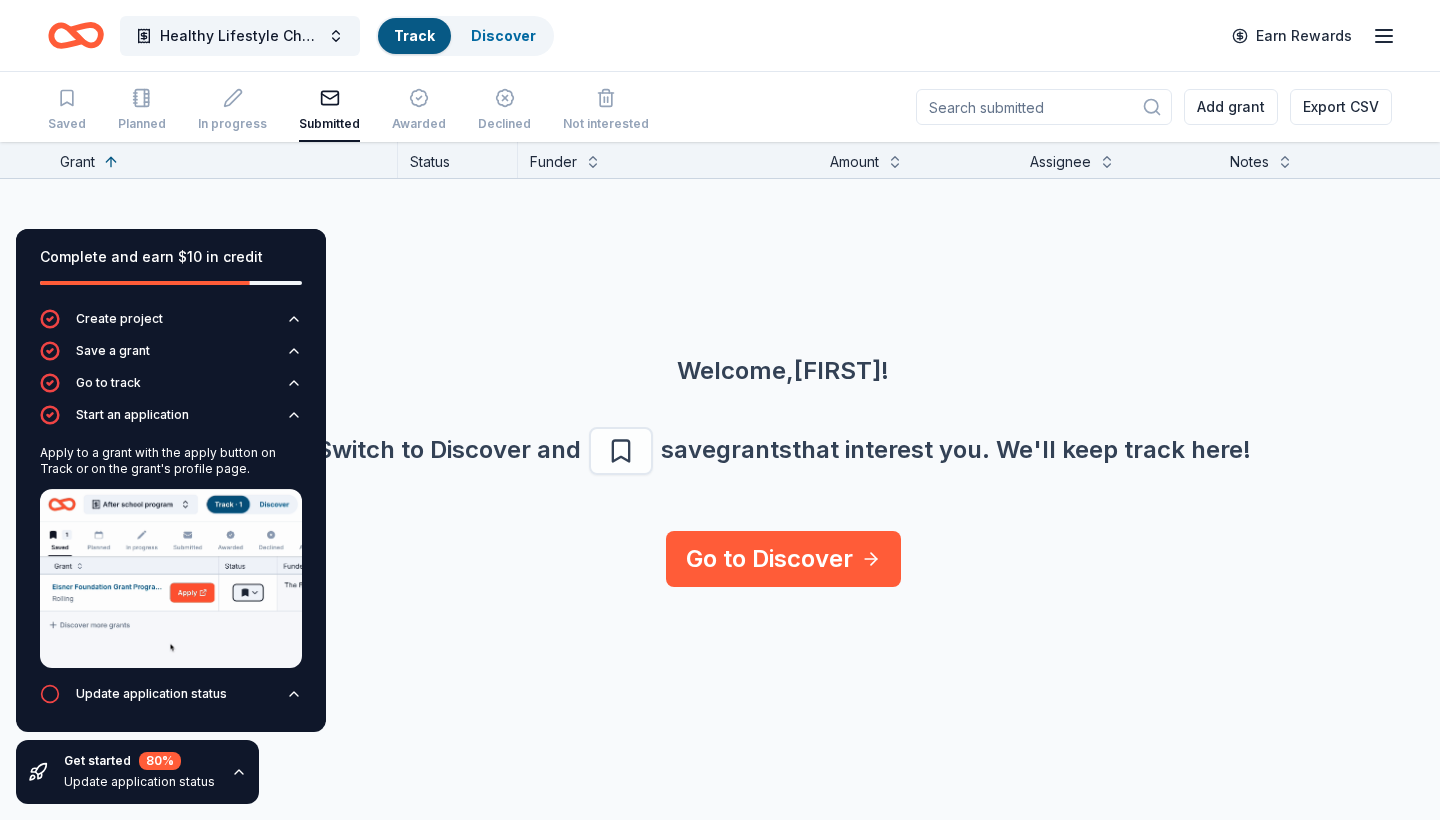 click at bounding box center [171, 578] 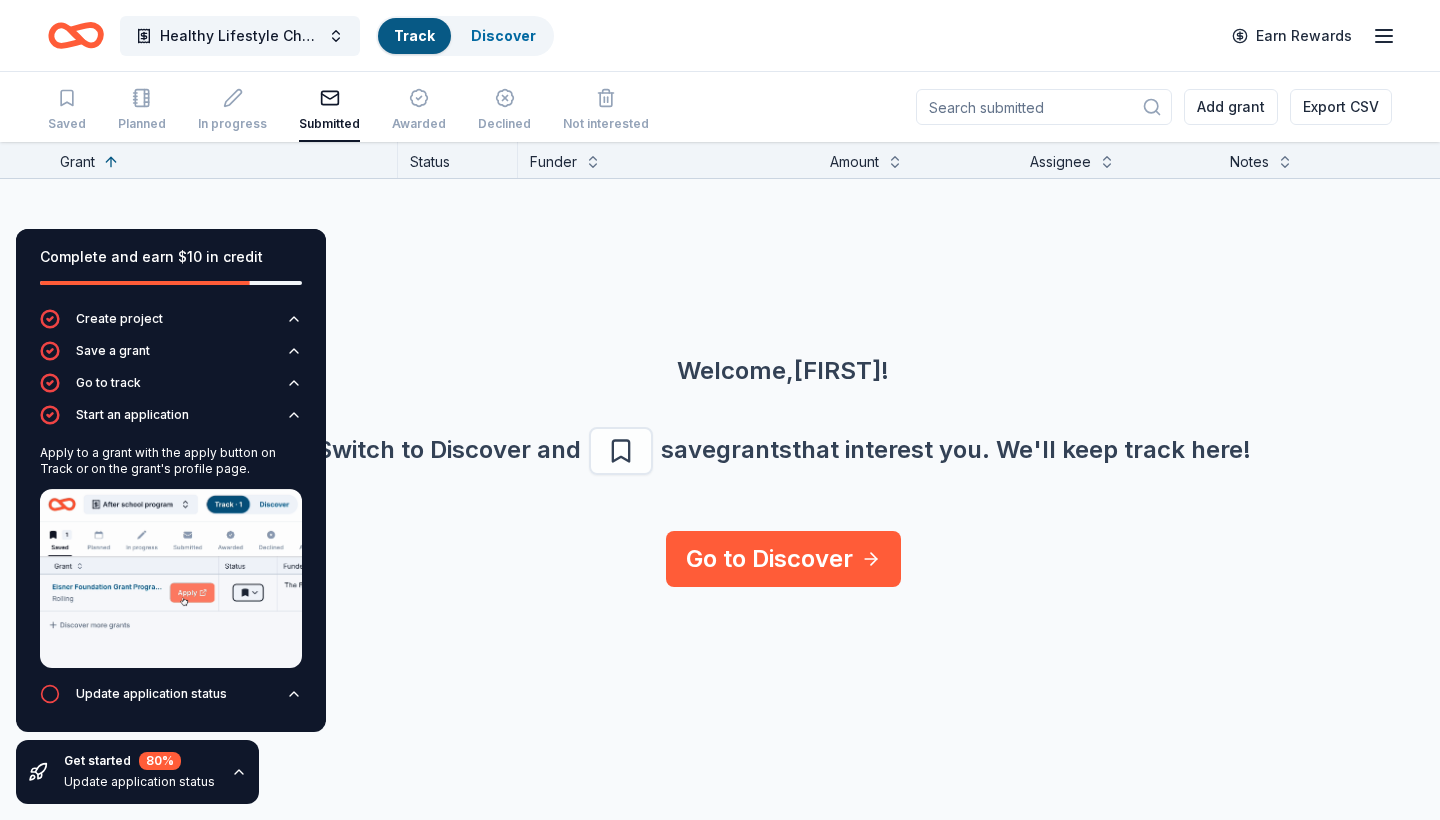 click on "Welcome,  Kandice ! Switch to Discover and save  grants  that interest you. We ' ll keep track here! Go to Discover" at bounding box center [783, 471] 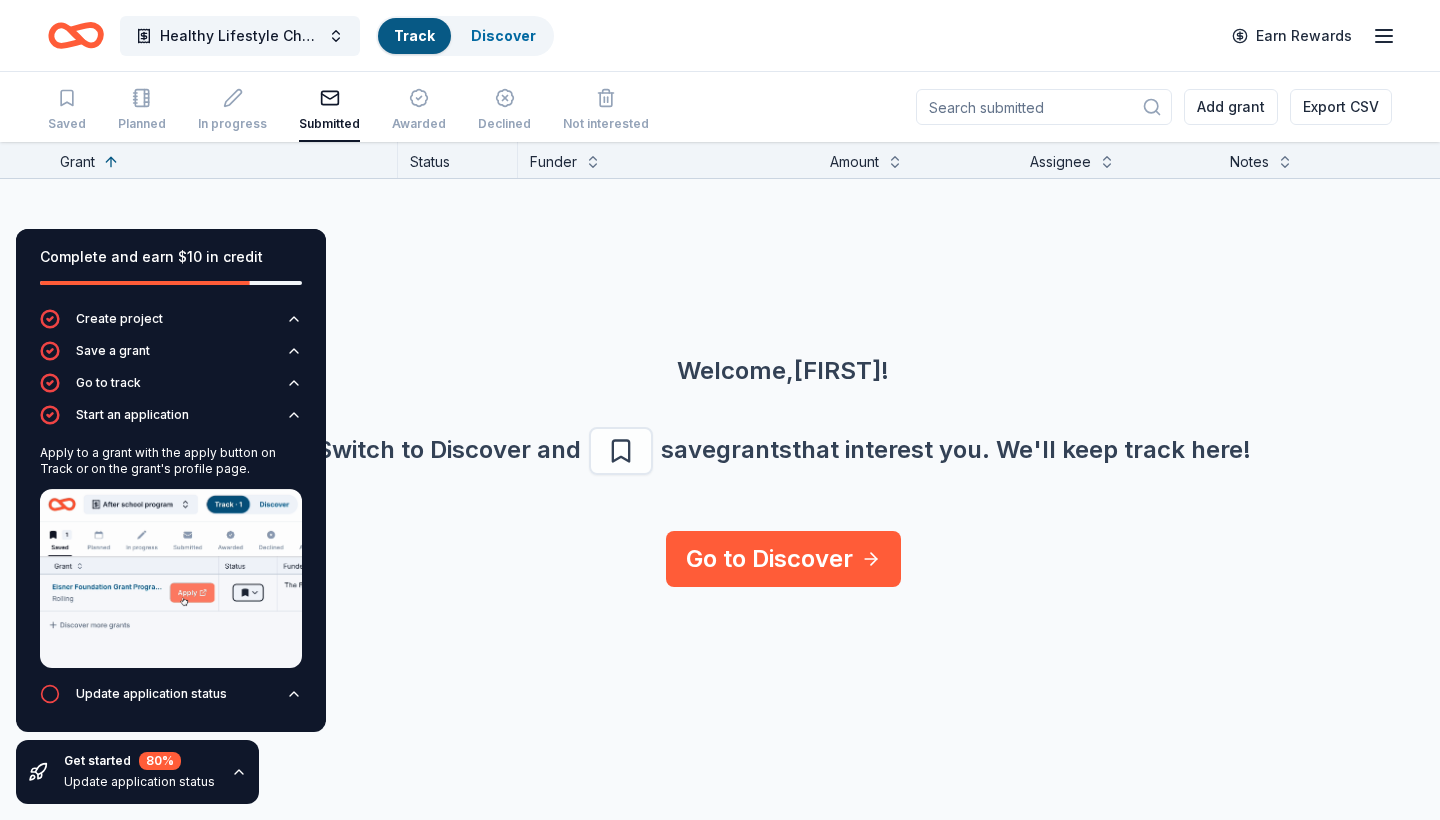 click on "Welcome,  Kandice ! Switch to Discover and save  grants  that interest you. We ' ll keep track here! Go to Discover" at bounding box center [783, 355] 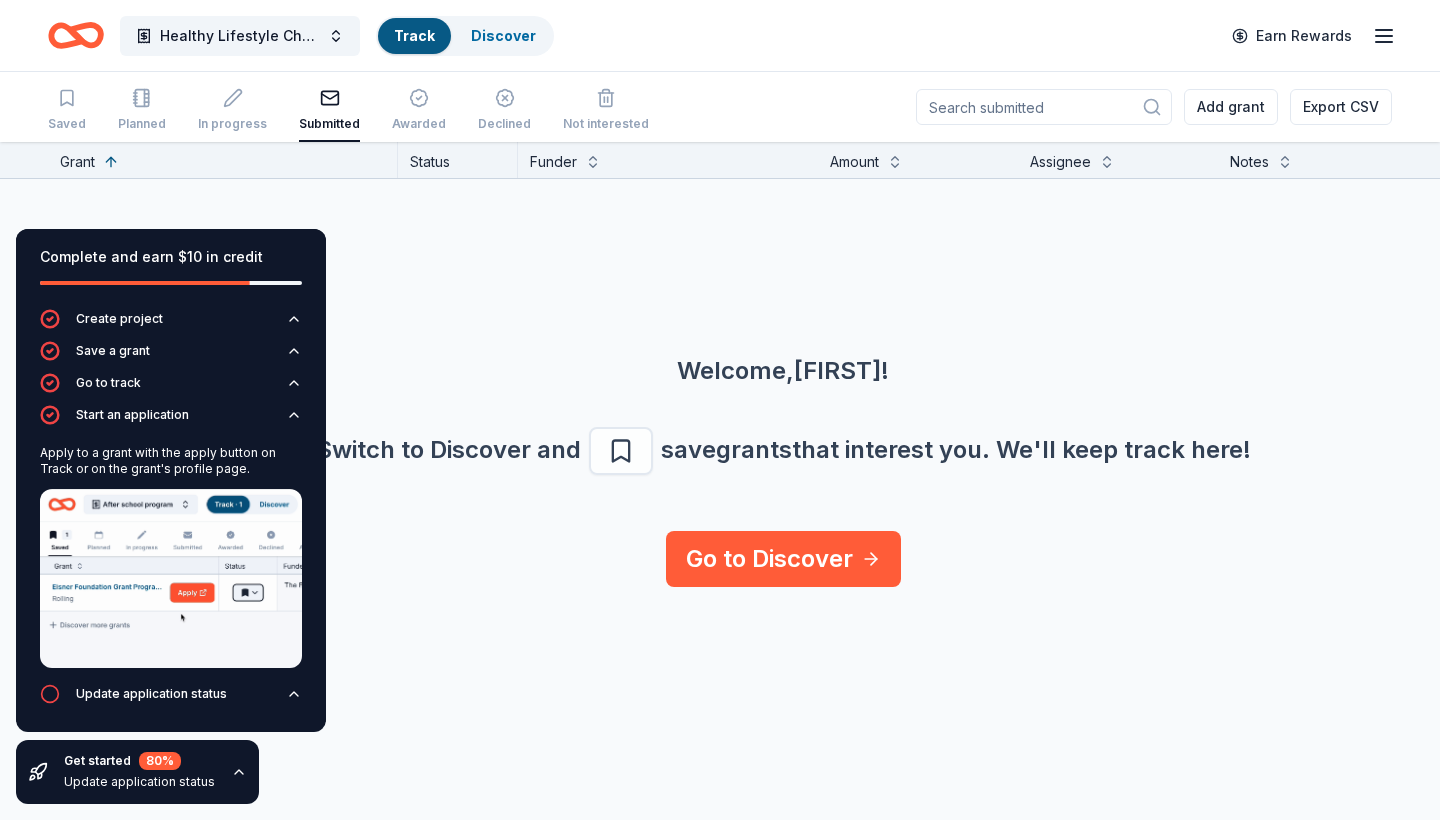 click on "Welcome,  Kandice ! Switch to Discover and save  grants  that interest you. We ' ll keep track here! Go to Discover" at bounding box center (783, 355) 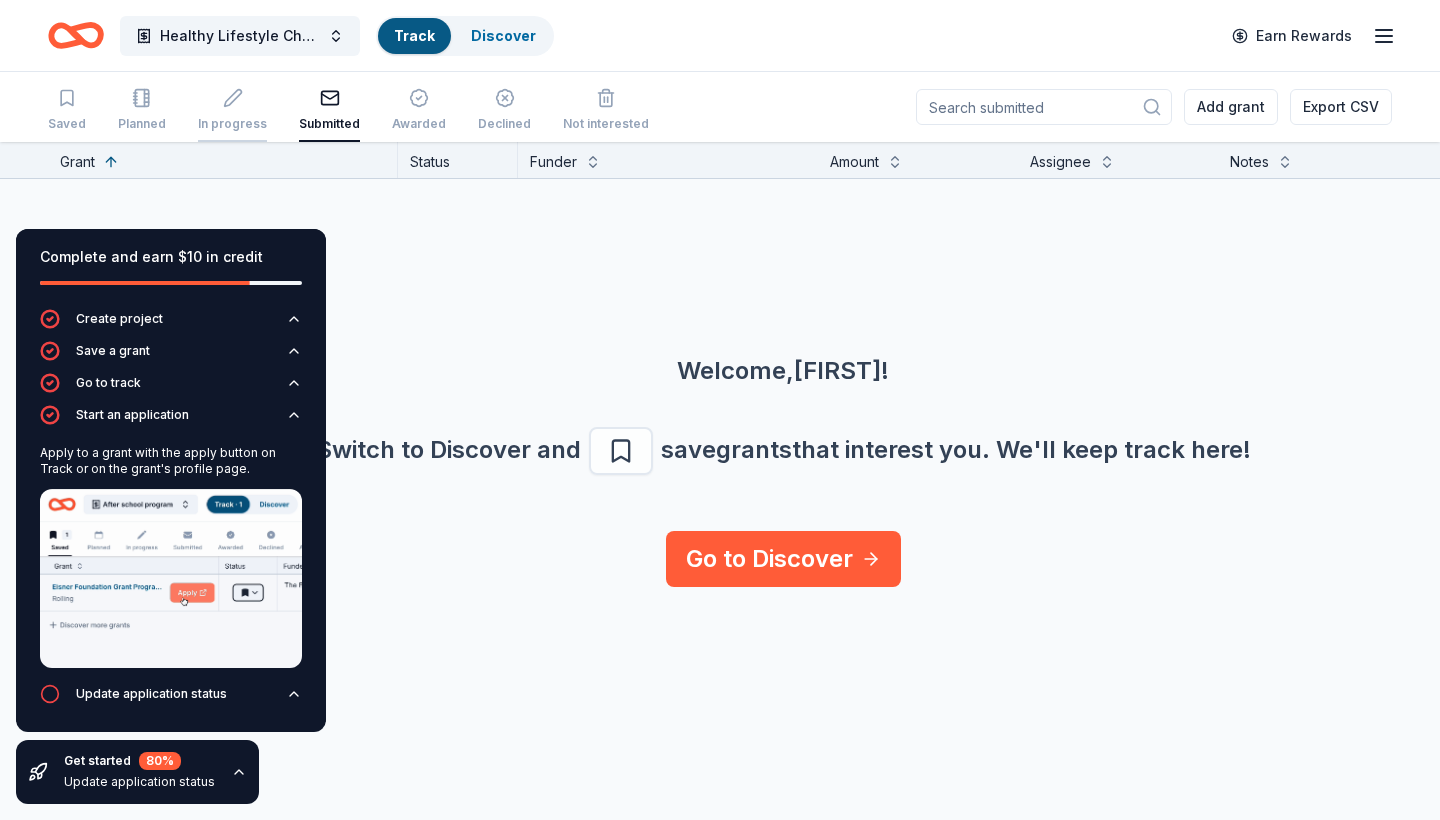 click on "In progress" at bounding box center (232, 124) 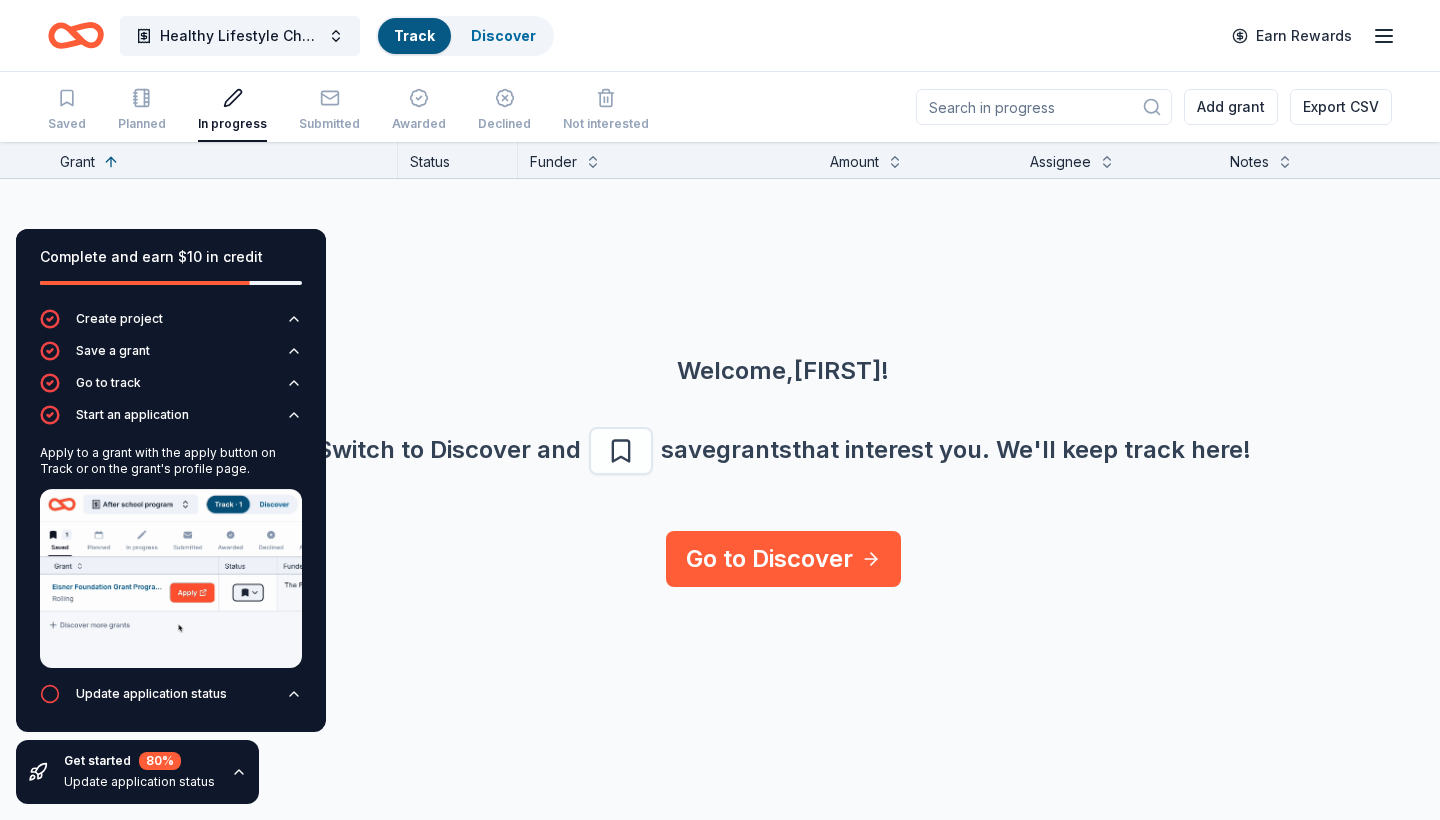 click on "Welcome,  Kandice ! Switch to Discover and save  grants  that interest you. We ' ll keep track here! Go to Discover" at bounding box center [783, 355] 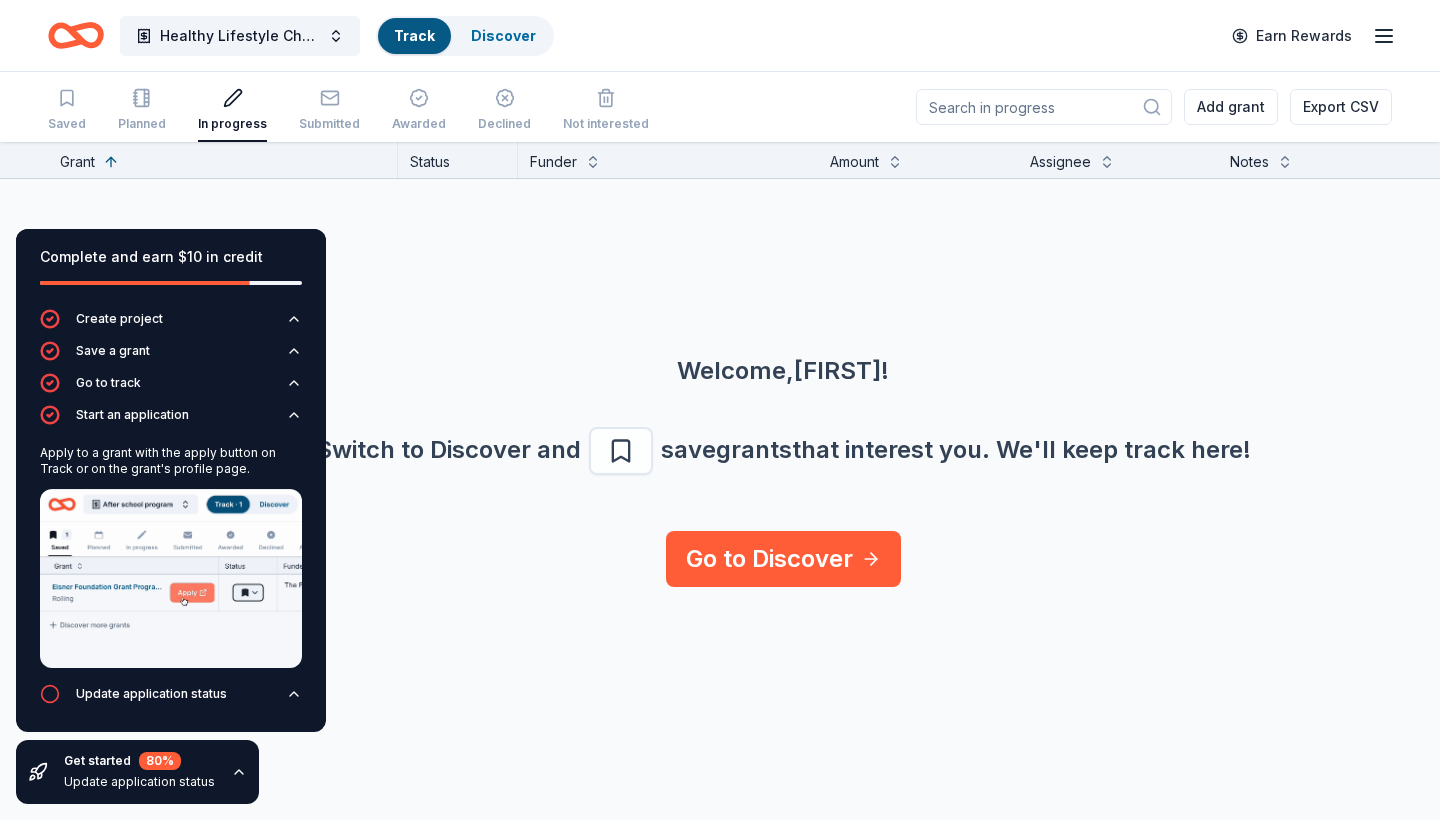click on "Complete and earn $10 in credit" at bounding box center [171, 269] 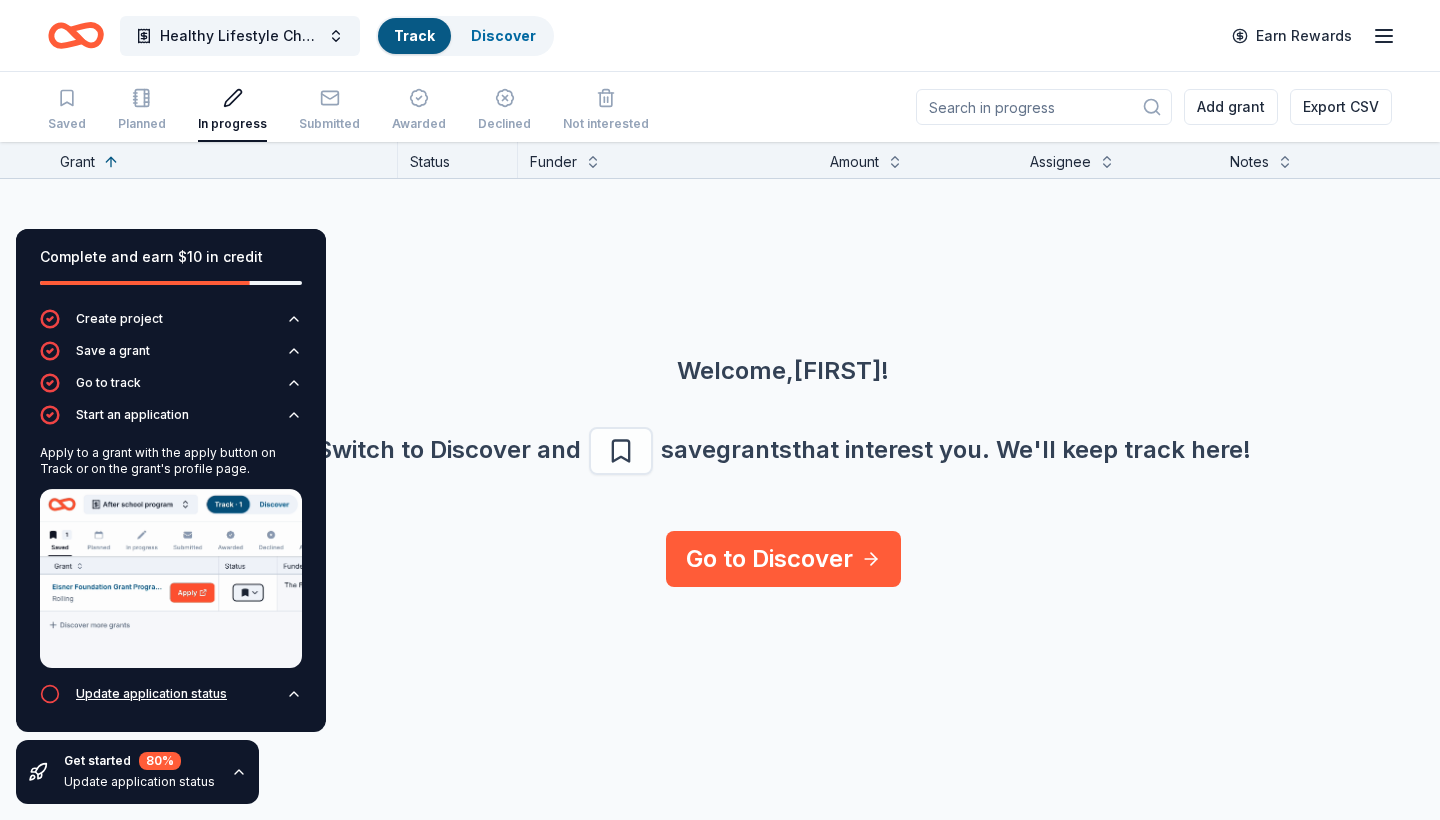 click 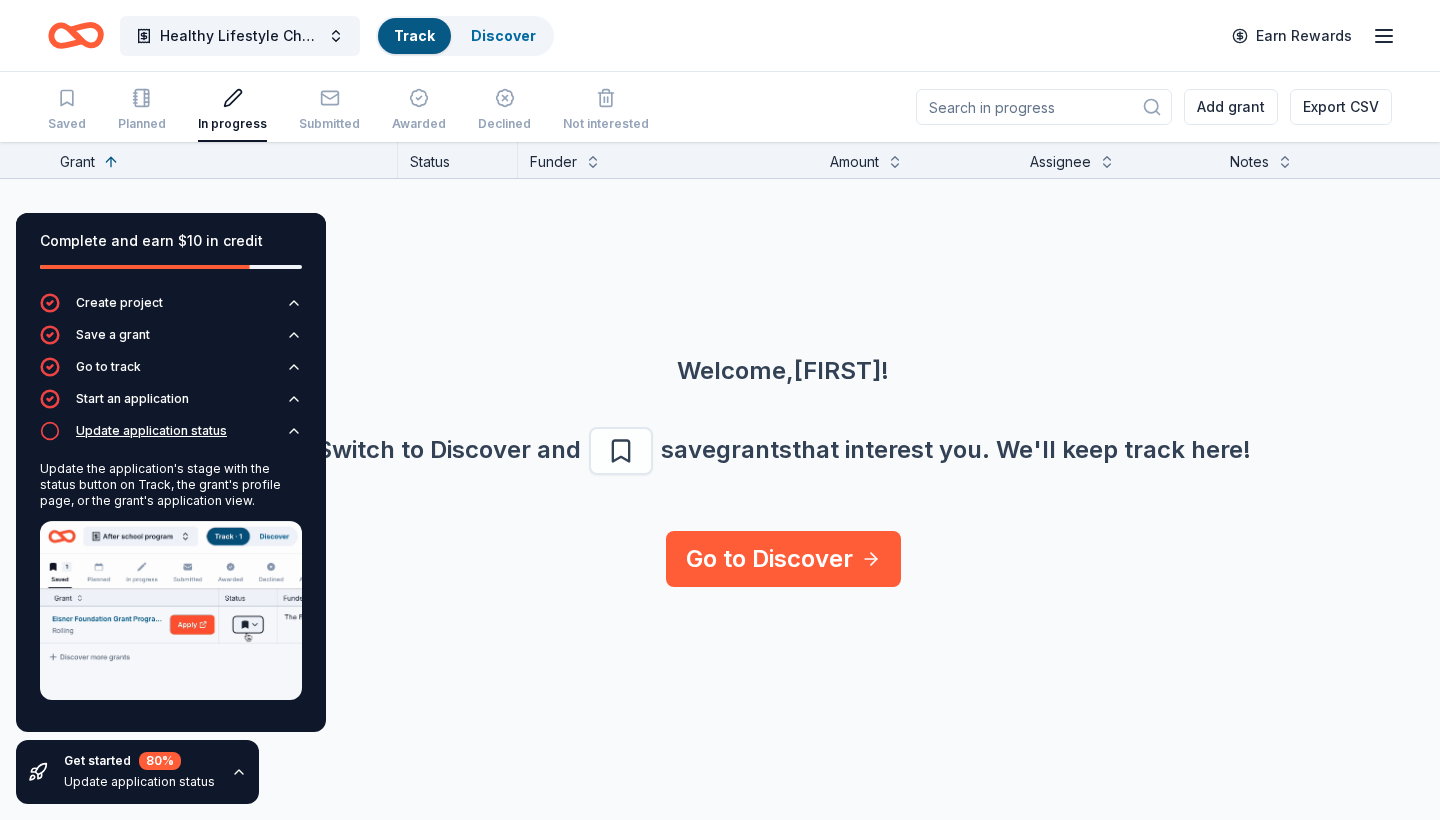 click on "Update application status" at bounding box center (151, 431) 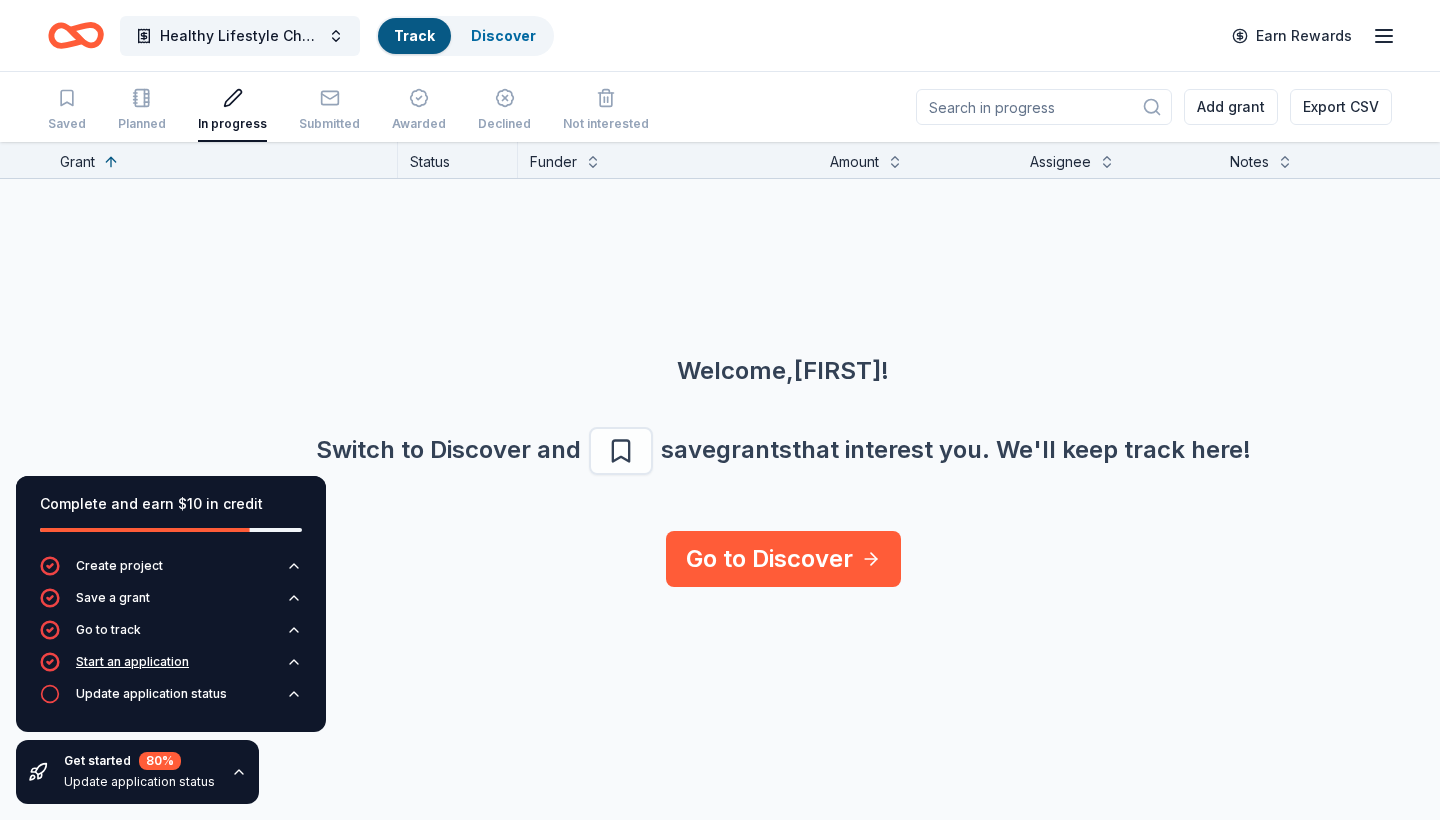 click on "Start an application" at bounding box center (132, 662) 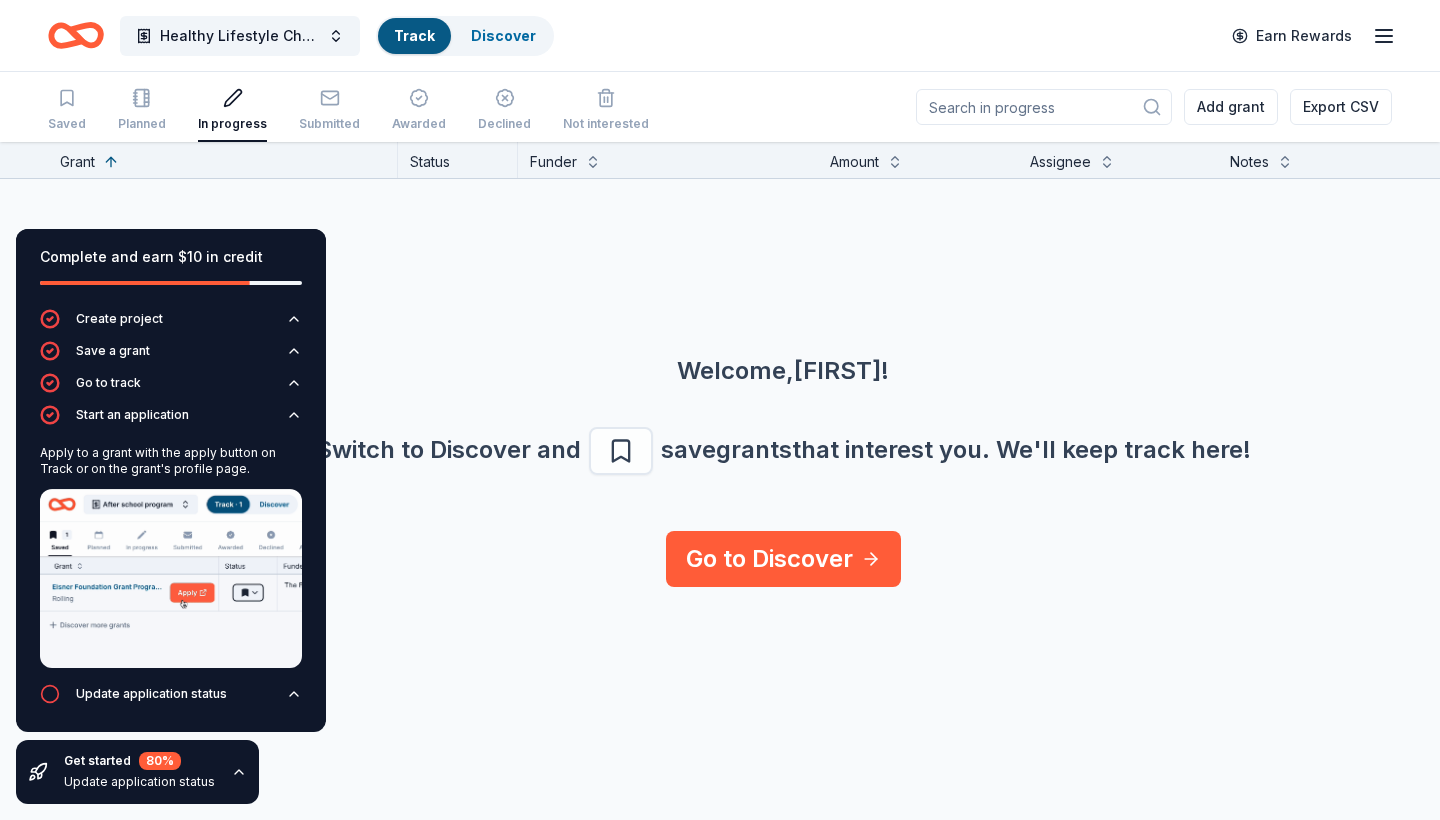 click on "Complete and earn $10 in credit Create project Save a grant Go to track Start an application Apply to a grant with the apply button on Track or on the grant's profile page. Update application status Get started 80 % Update application status" at bounding box center (171, 516) 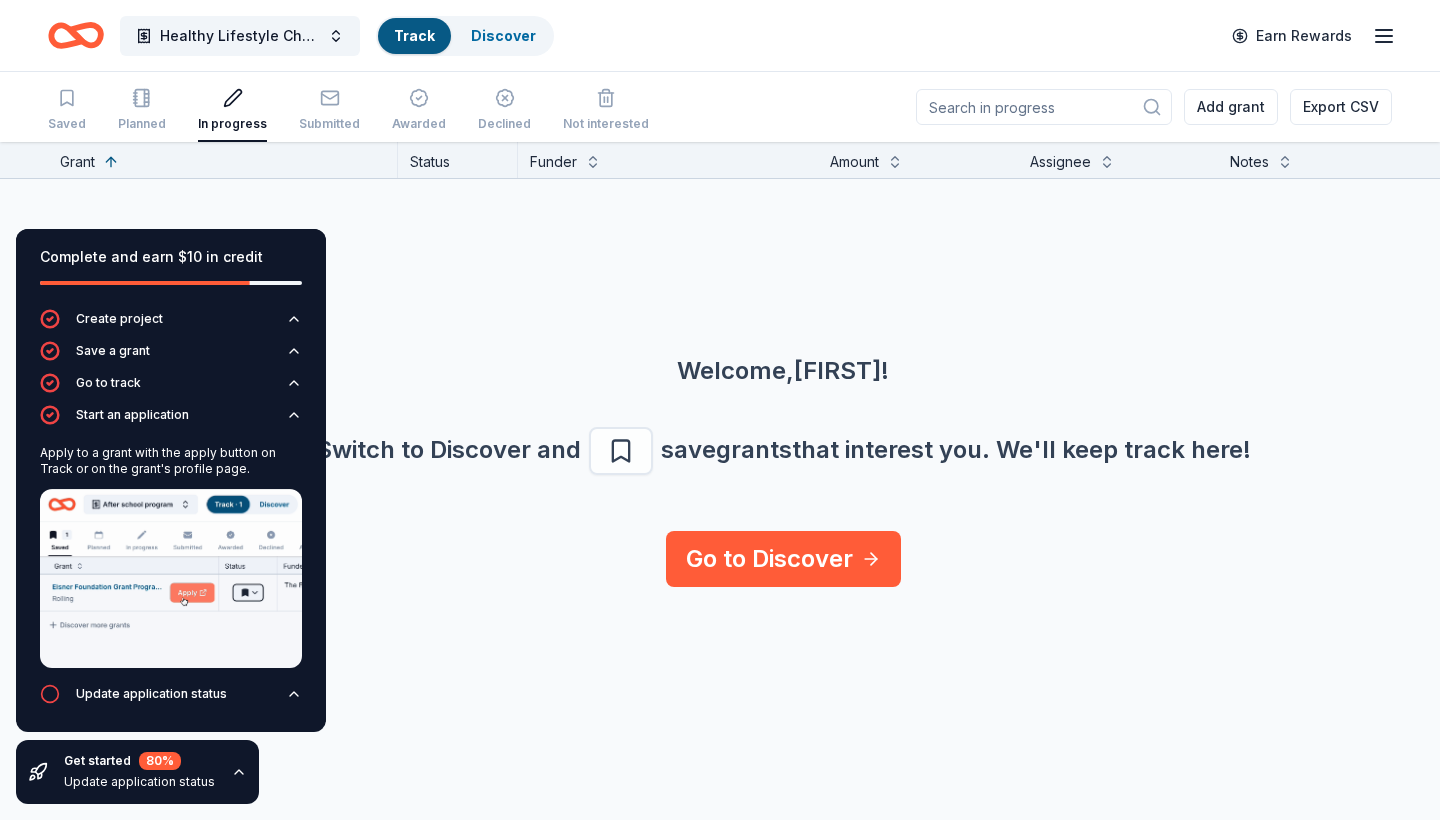 click on "Get started 80 %" at bounding box center (139, 761) 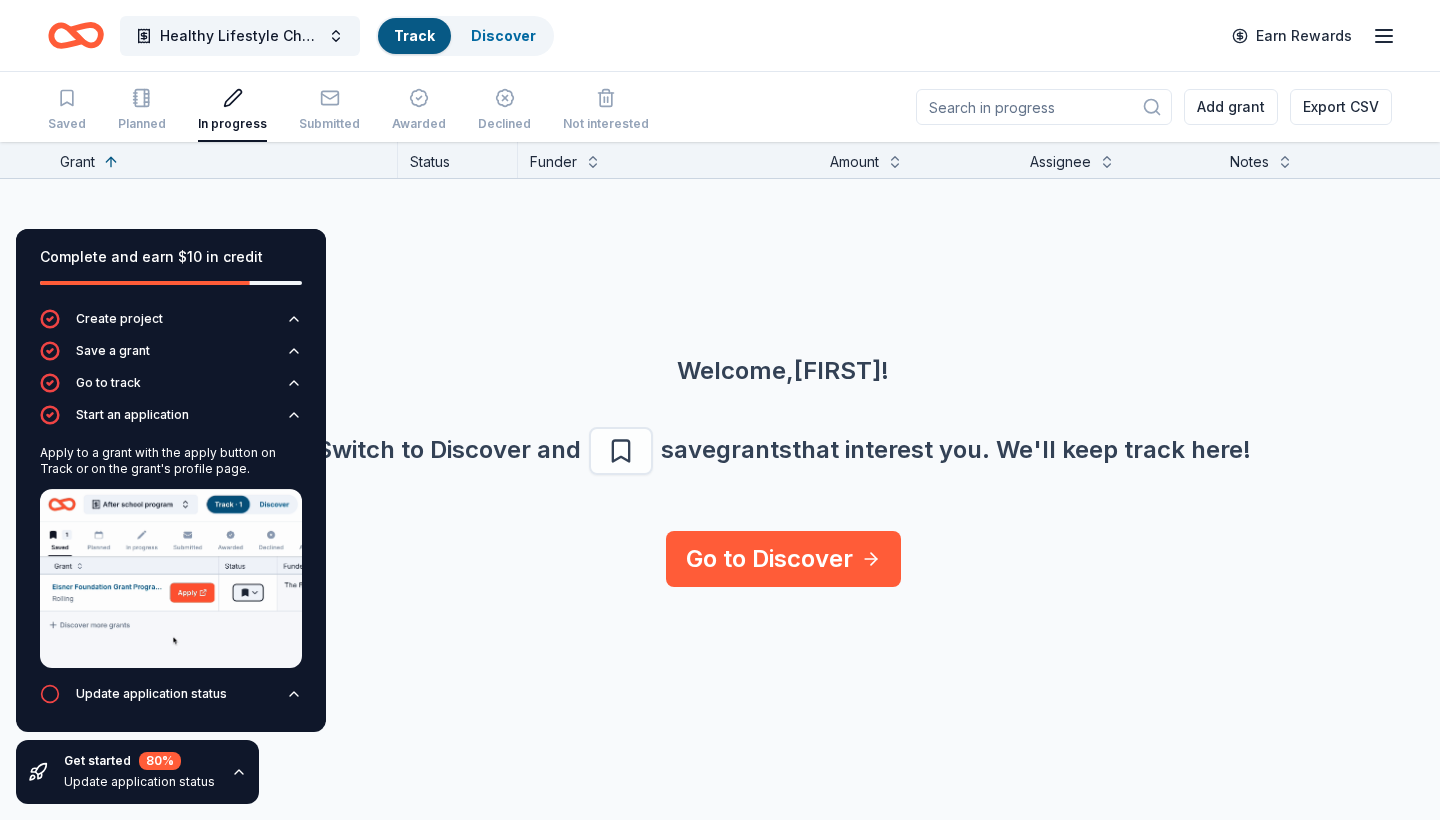 click on "In progress" at bounding box center (232, 111) 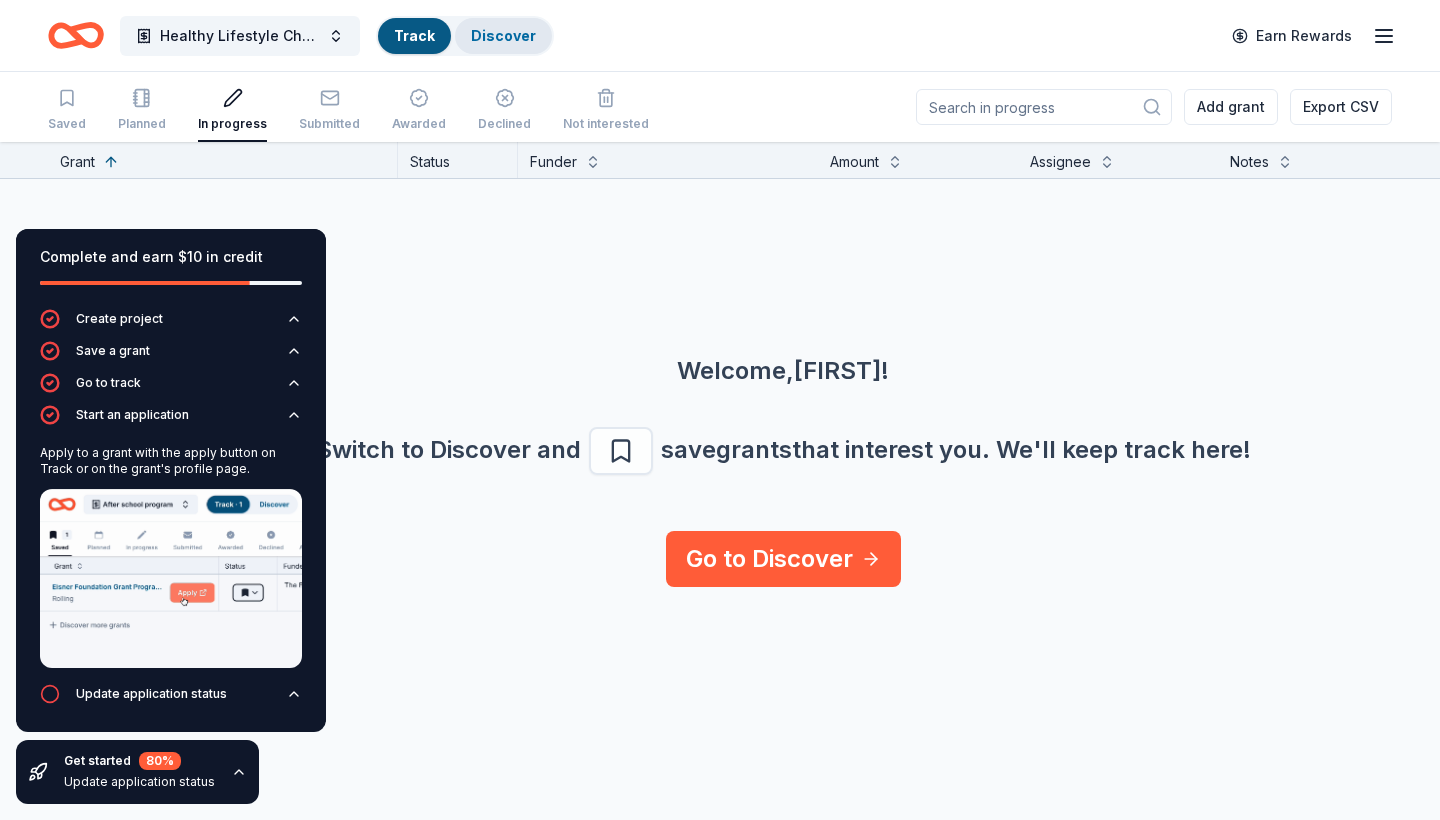 click on "Discover" at bounding box center (503, 36) 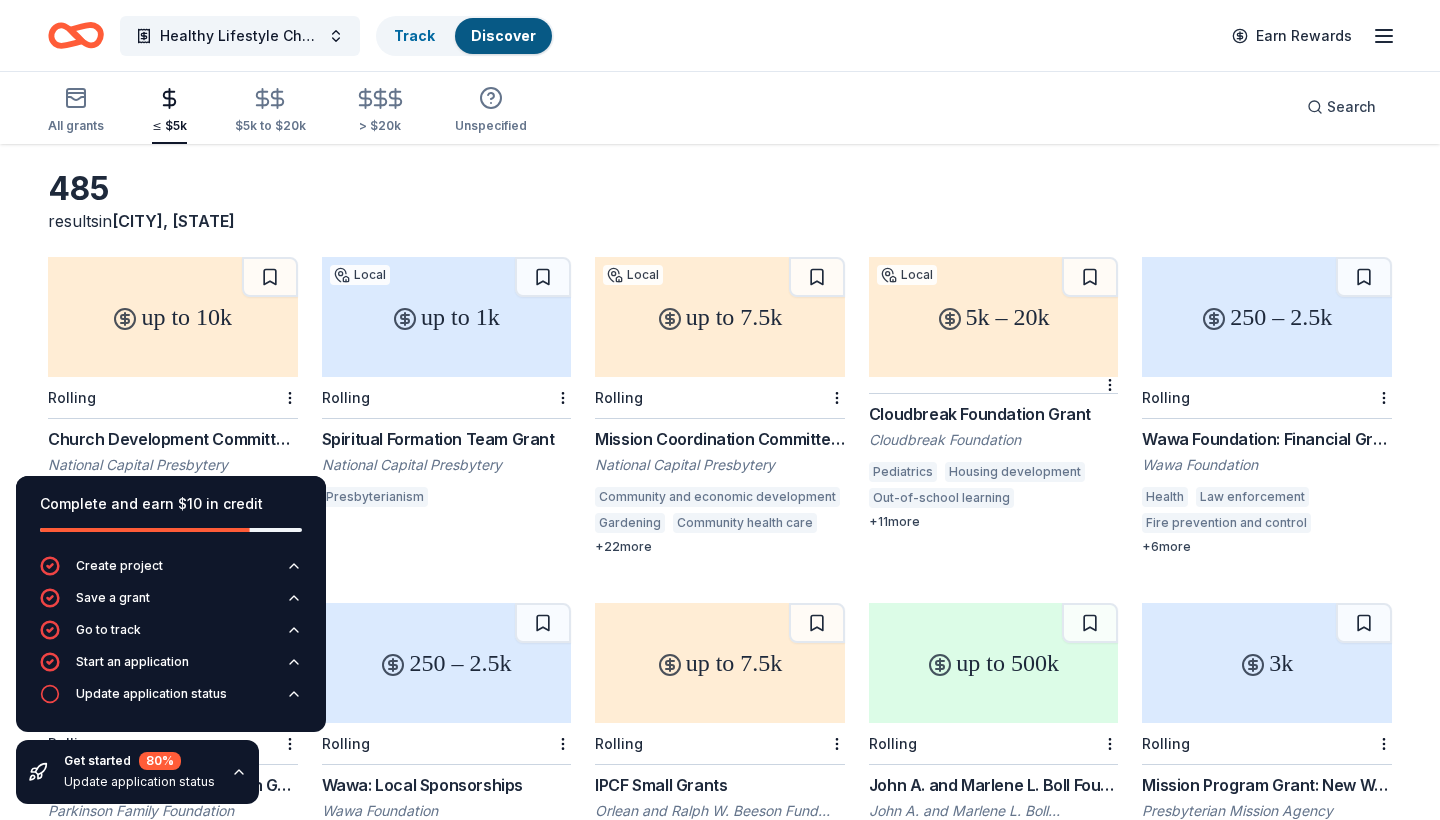 scroll, scrollTop: 53, scrollLeft: 0, axis: vertical 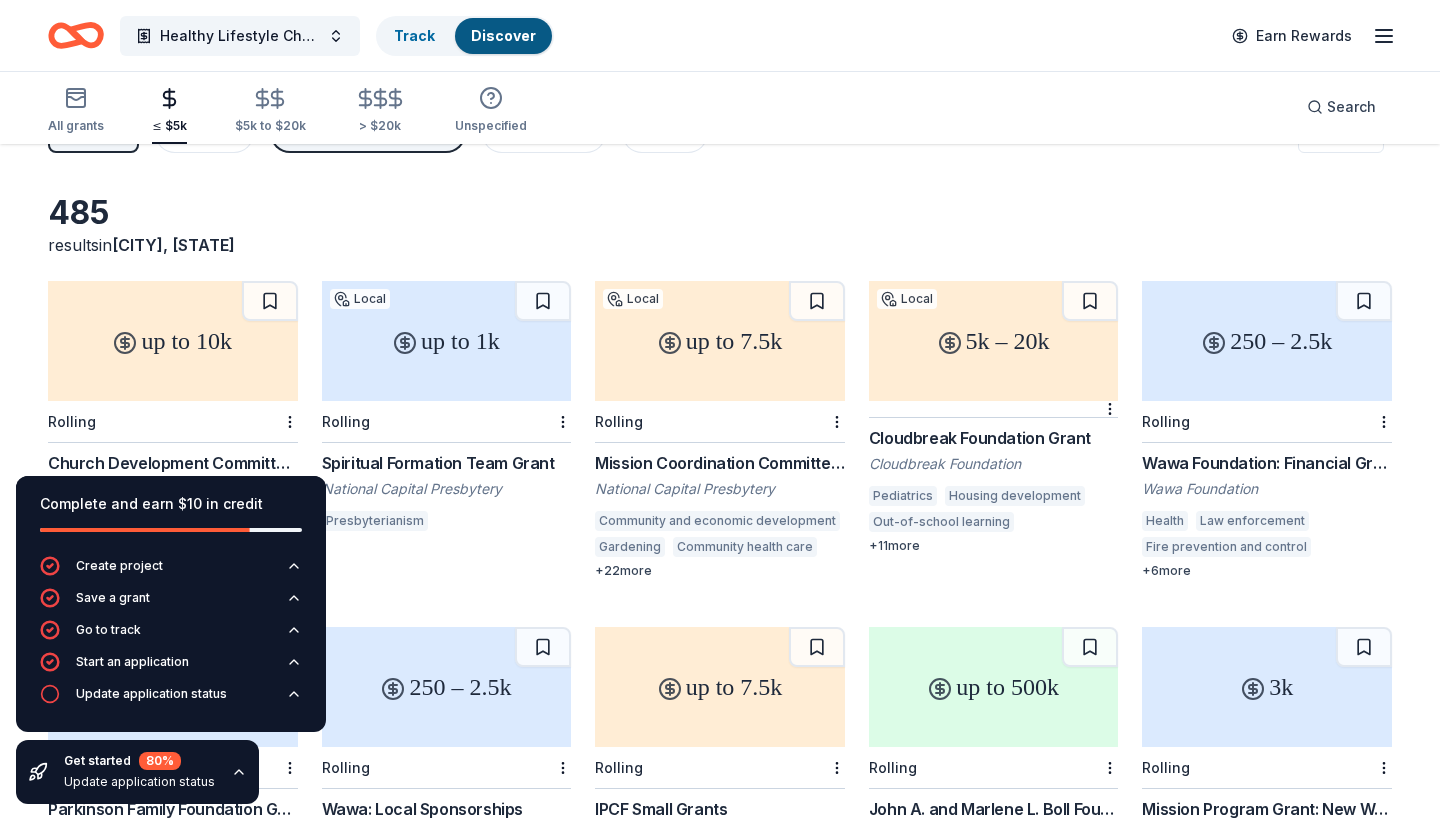 click on "250 – 2.5k" at bounding box center (1267, 341) 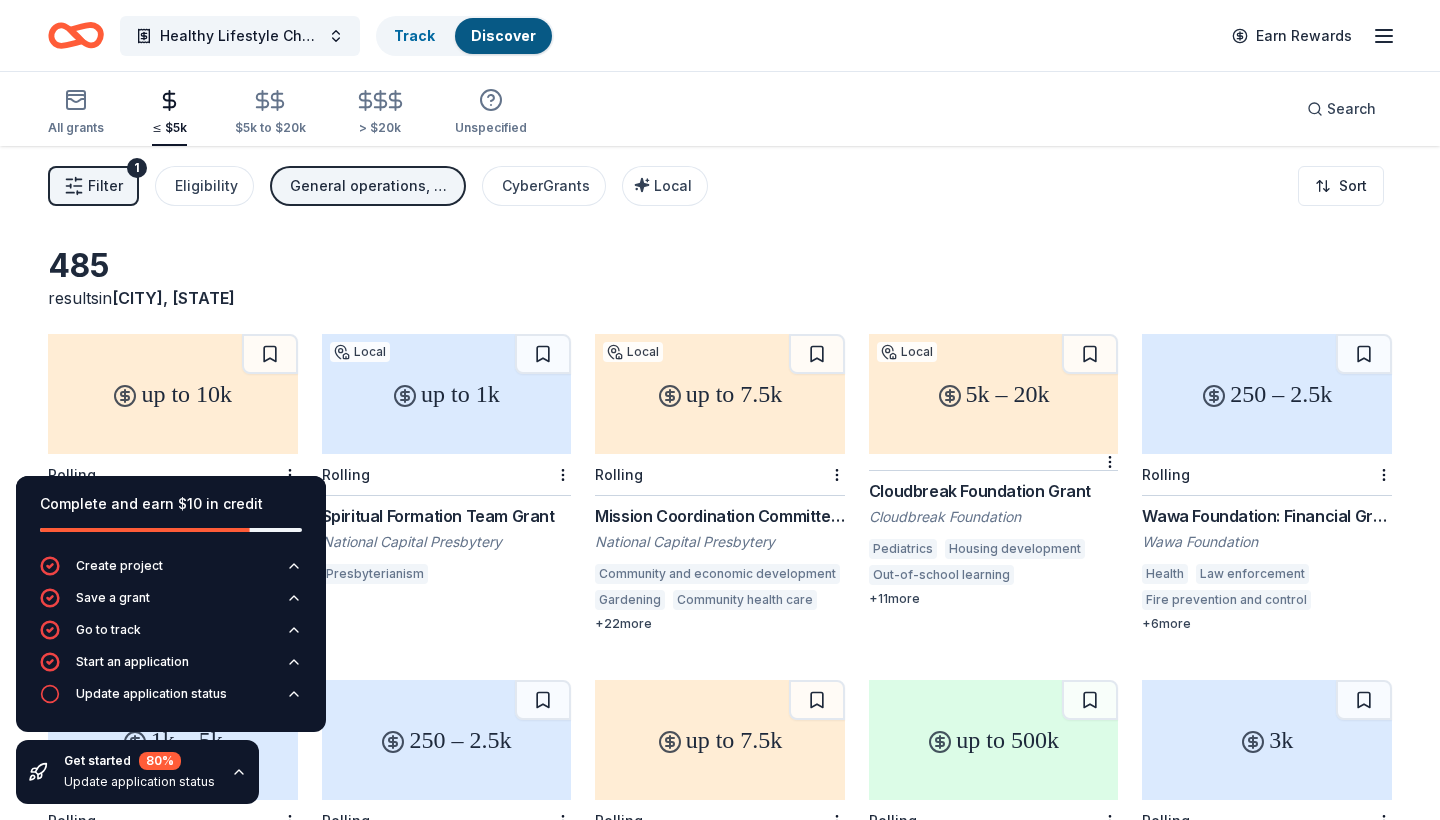 scroll, scrollTop: 0, scrollLeft: 0, axis: both 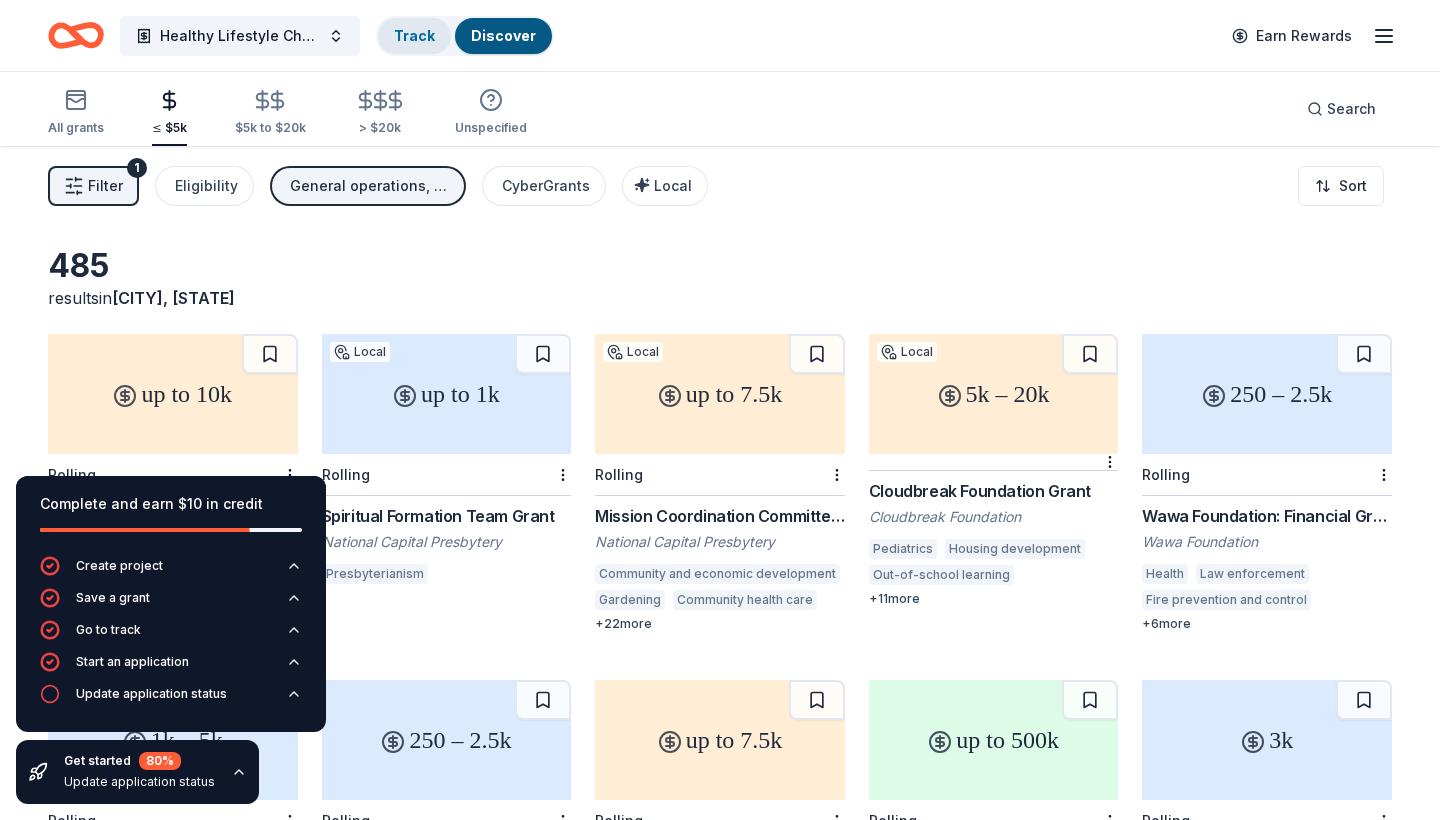 click on "Track" at bounding box center (414, 35) 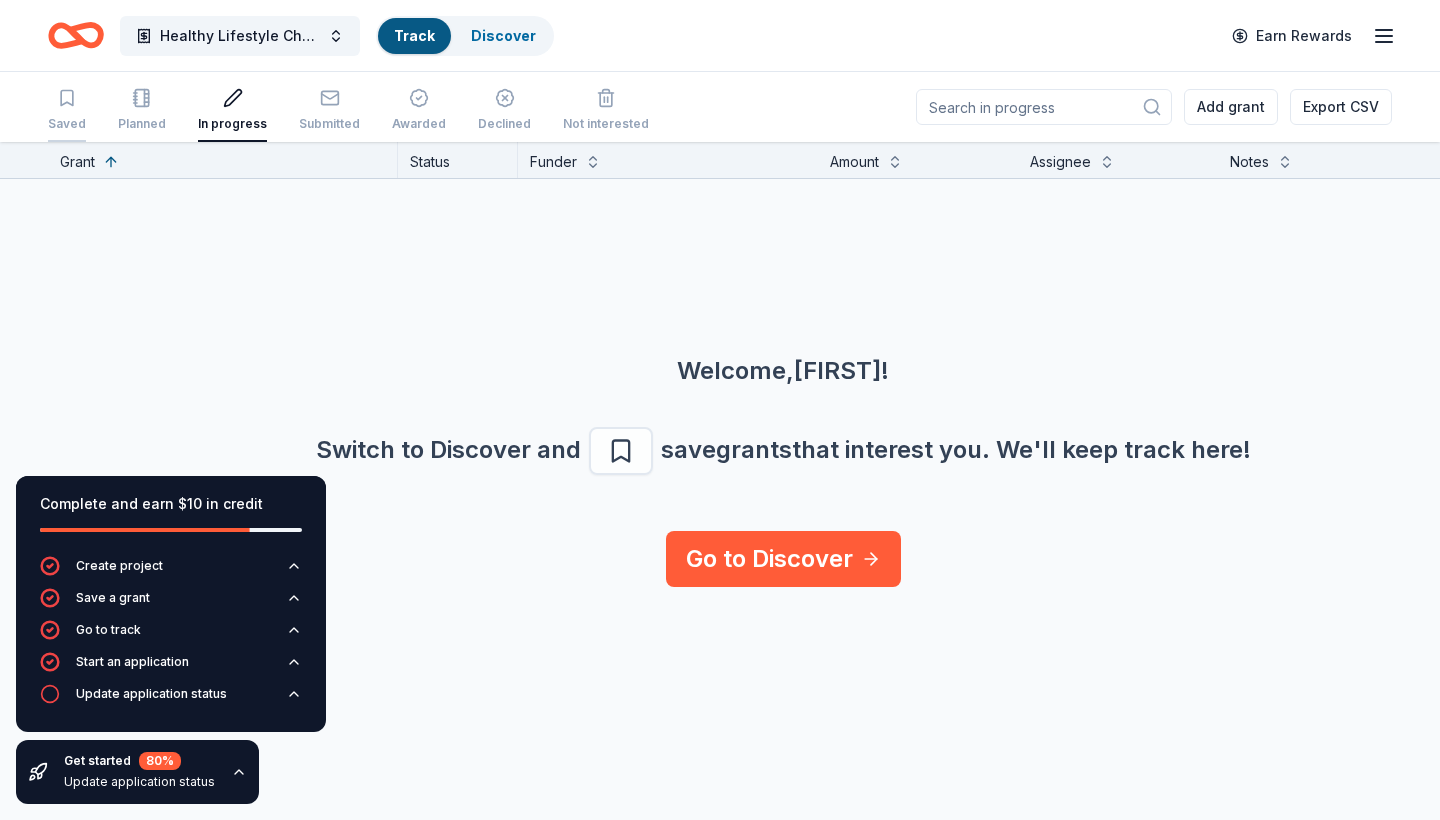 click on "Saved" at bounding box center (67, 110) 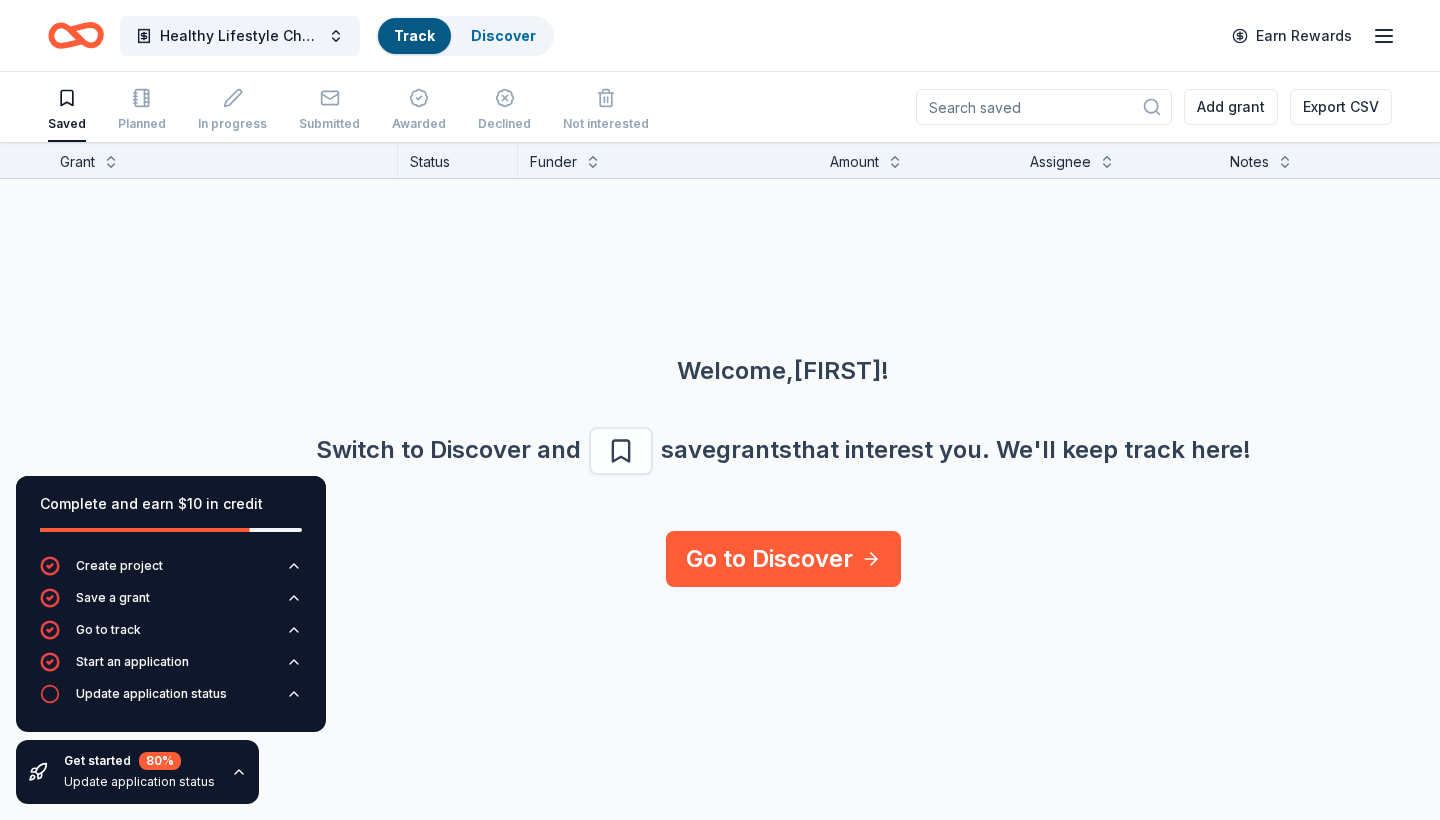 click on "Saved" at bounding box center [67, 110] 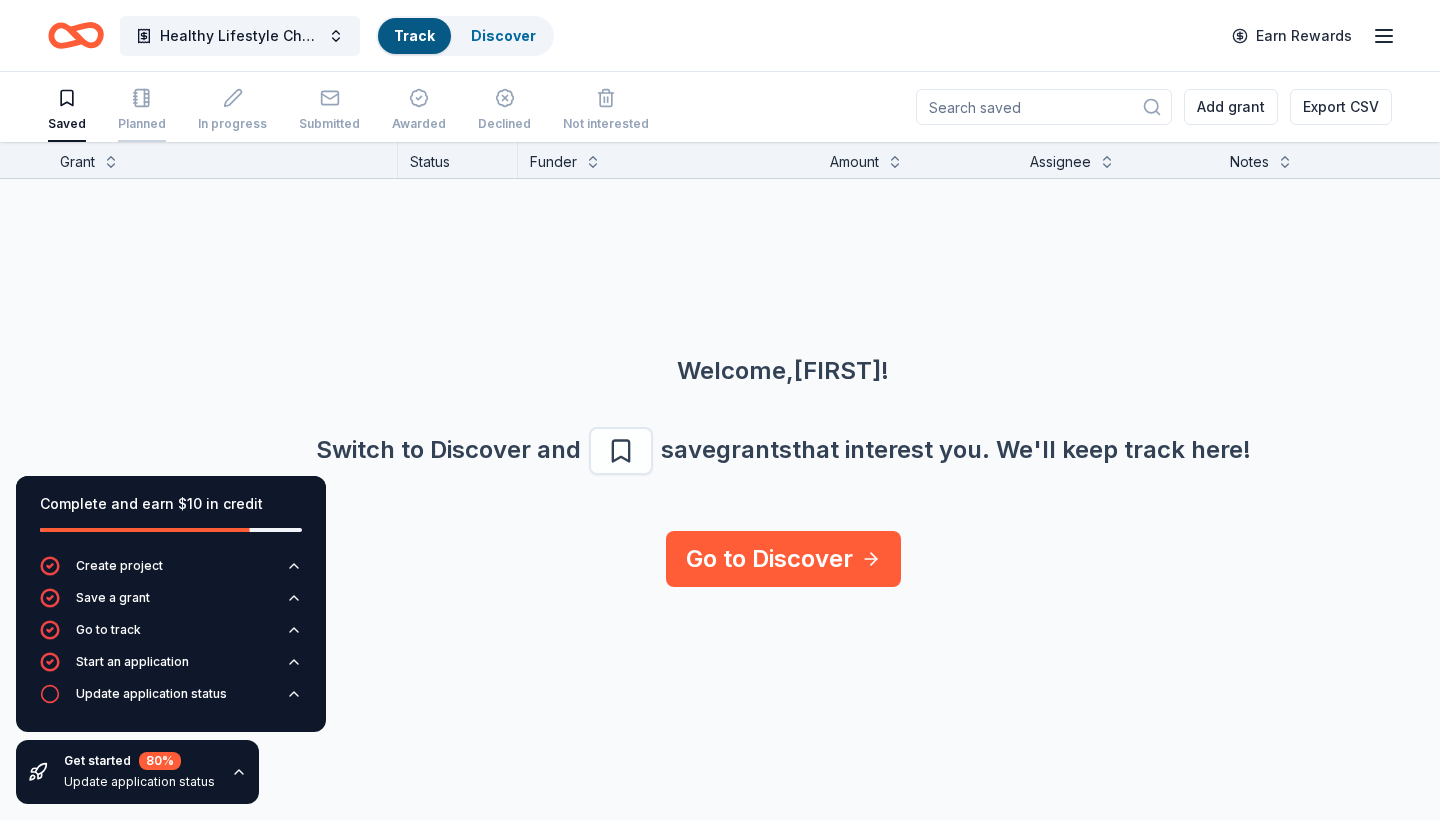 click on "Planned" at bounding box center [142, 124] 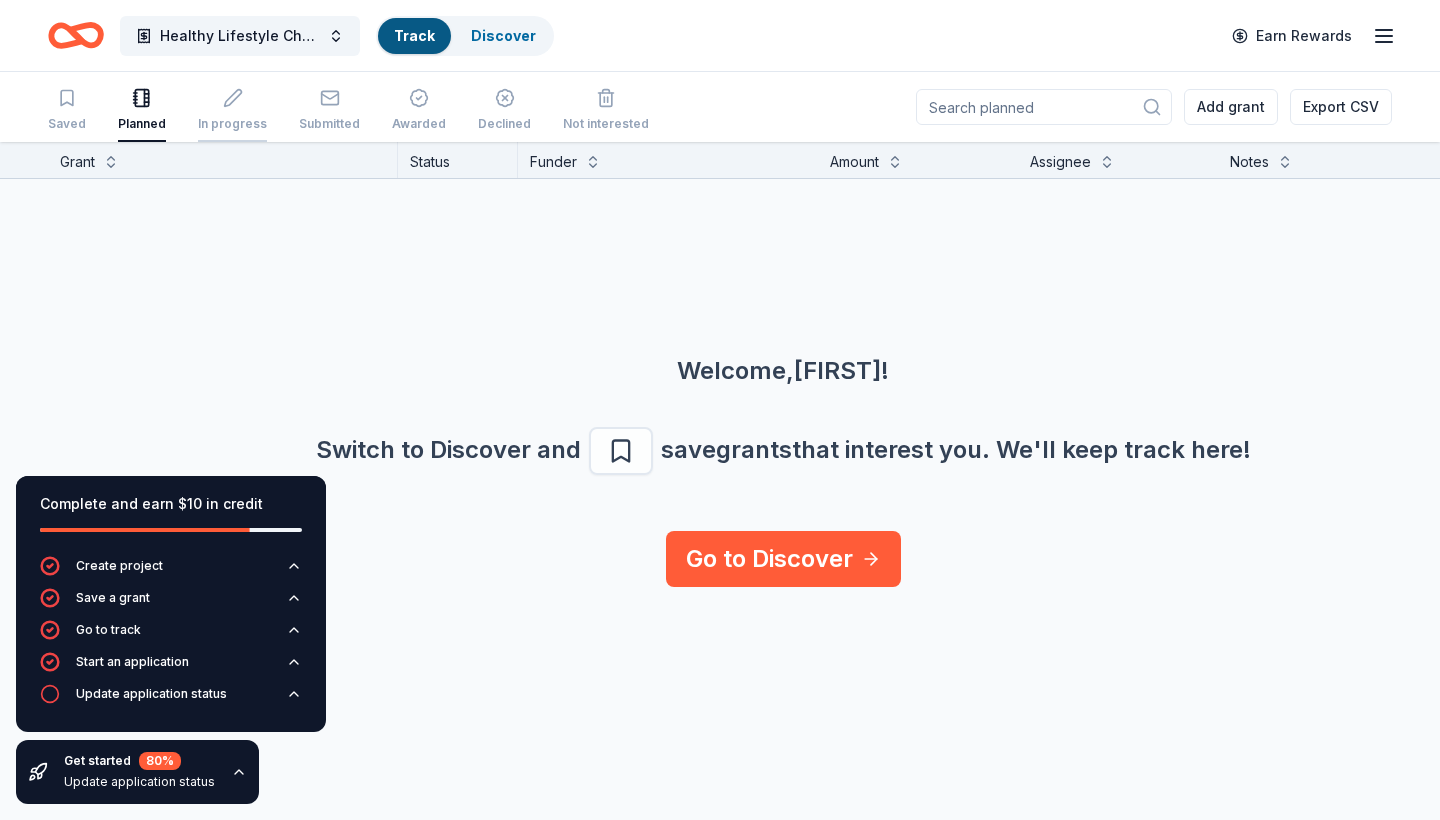 click on "In progress" at bounding box center (232, 124) 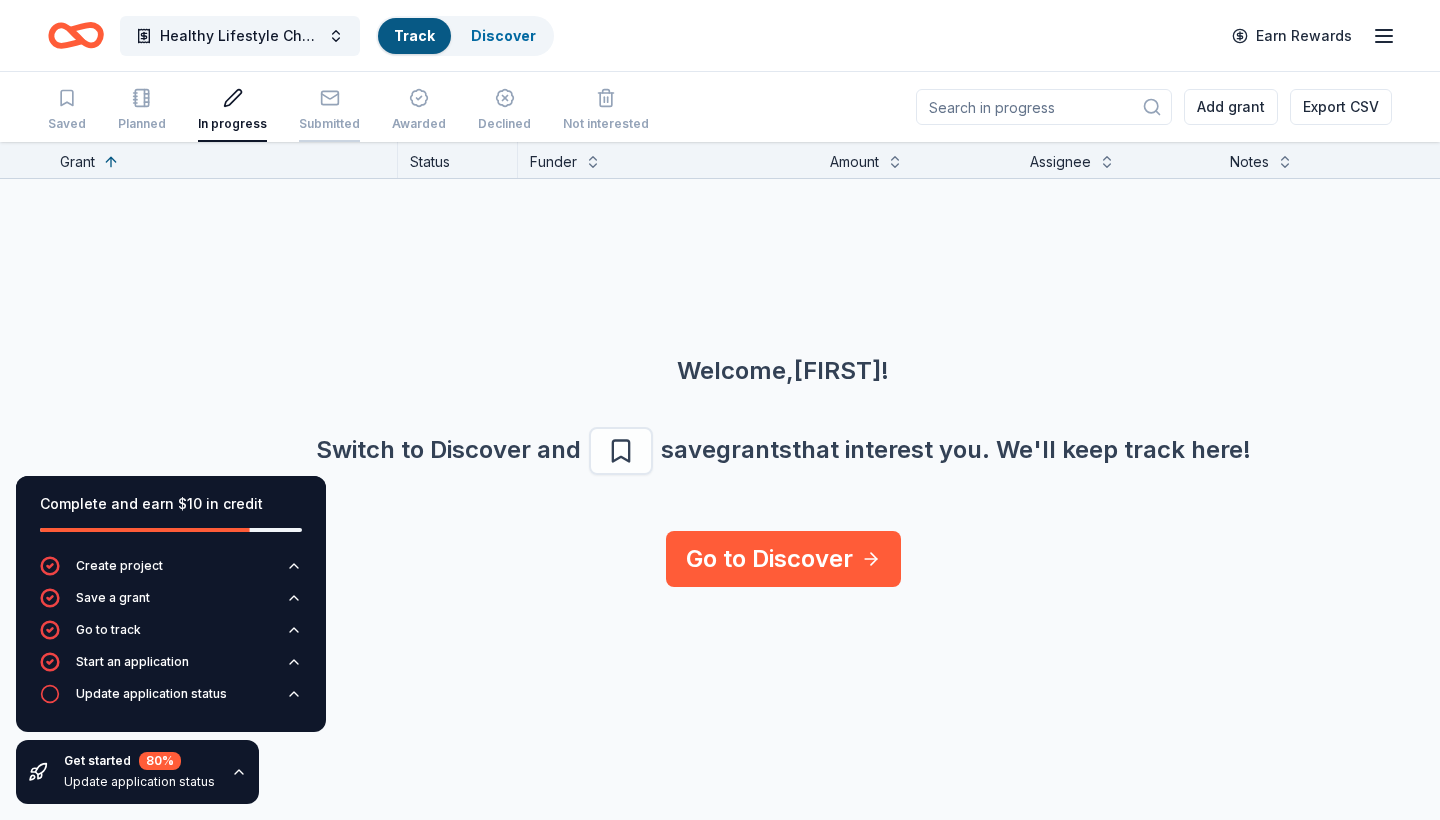 click on "Submitted" at bounding box center [329, 124] 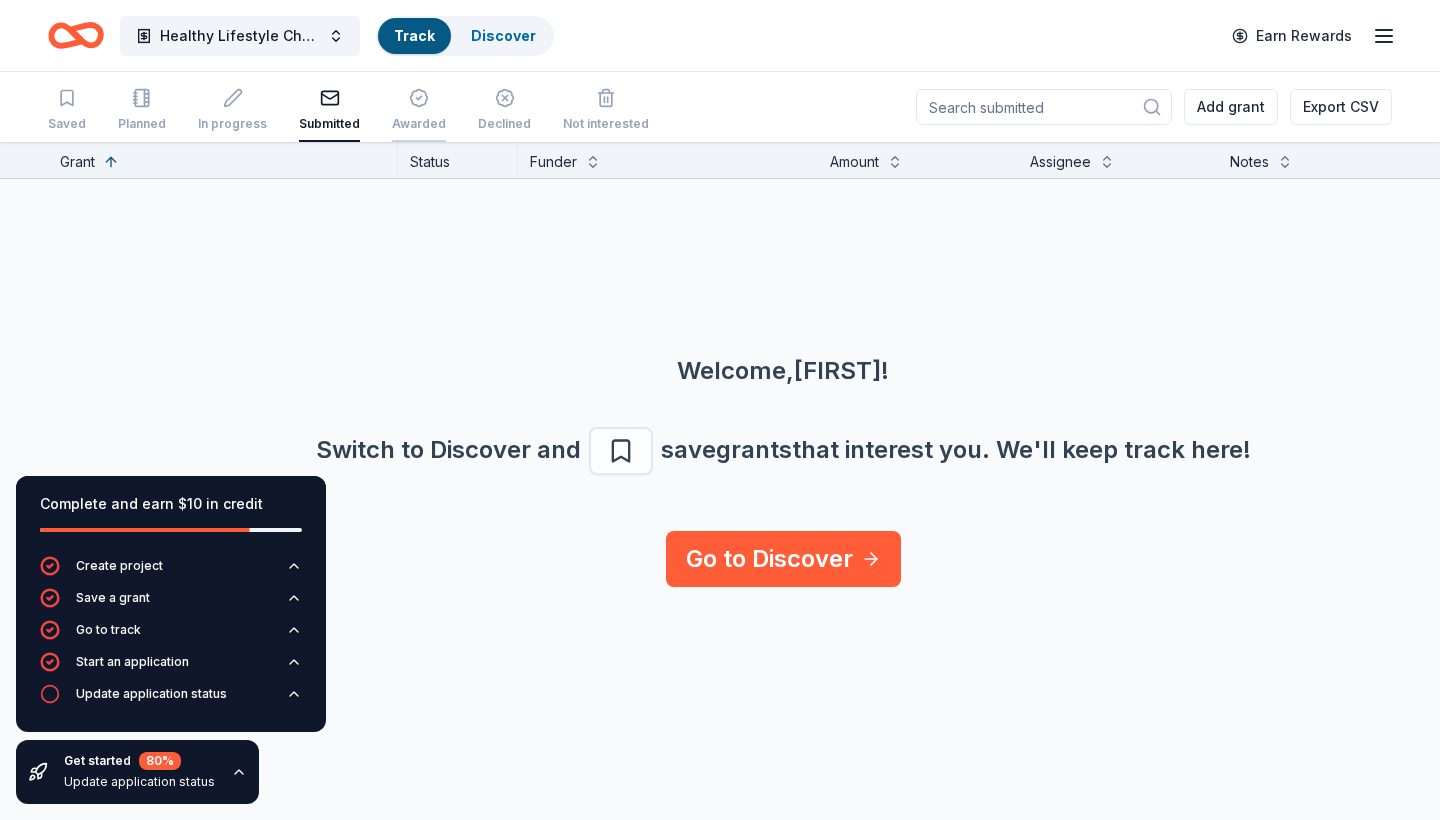 click on "Awarded" at bounding box center [419, 124] 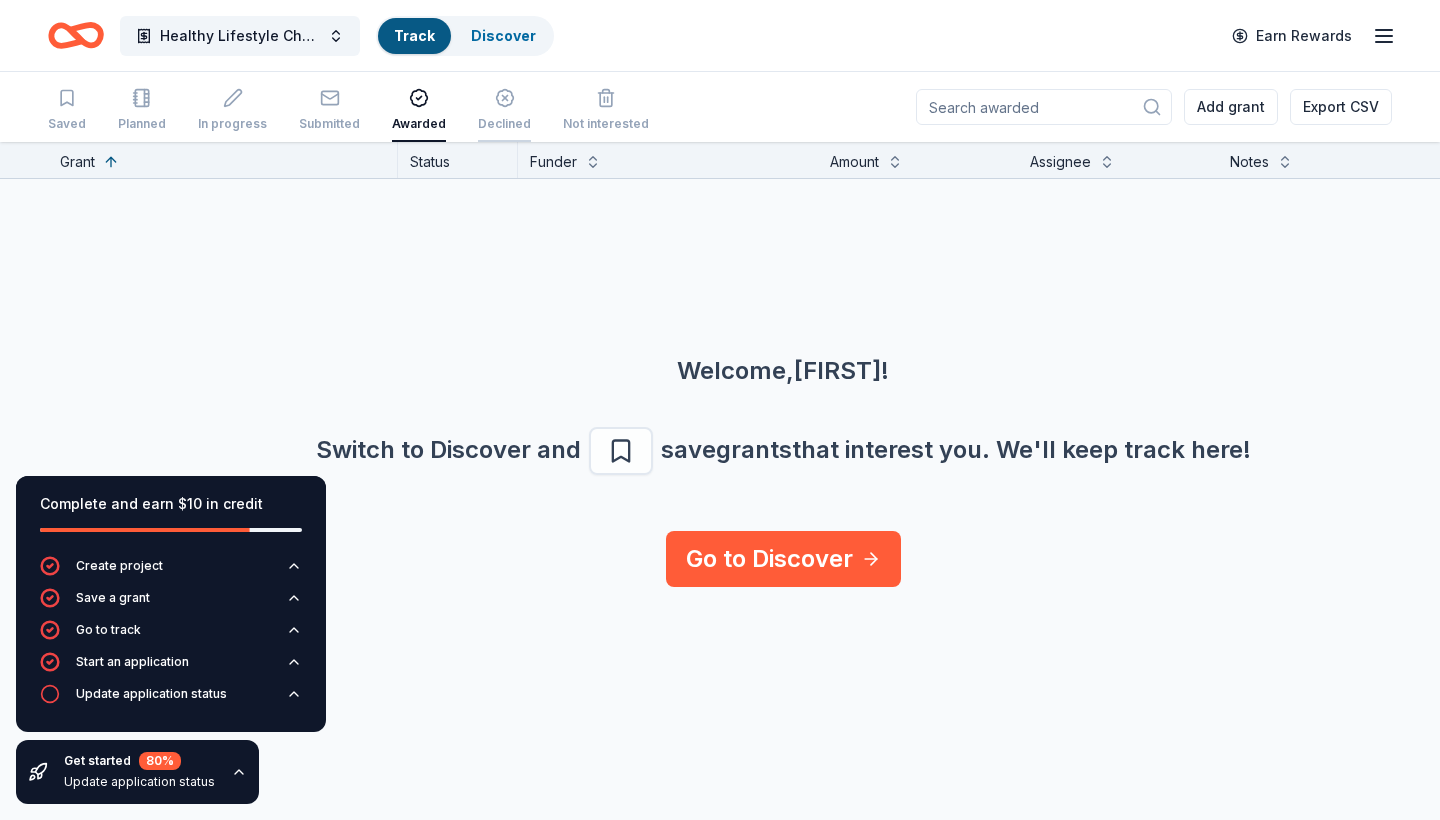 click on "Declined" at bounding box center [504, 124] 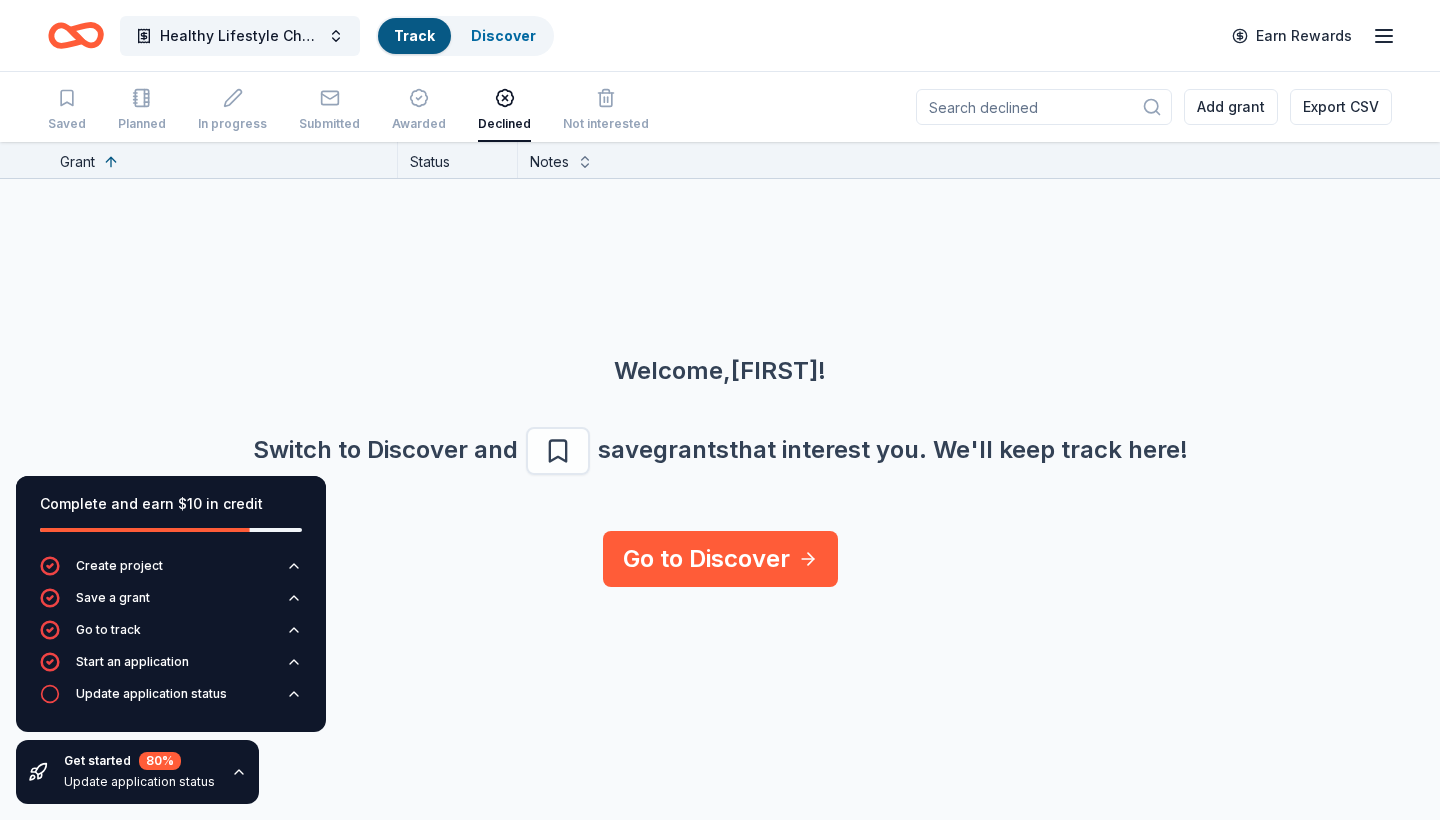 click on "Saved Planned In progress Submitted Awarded Declined Not interested Add grant Export CSV" at bounding box center [720, 107] 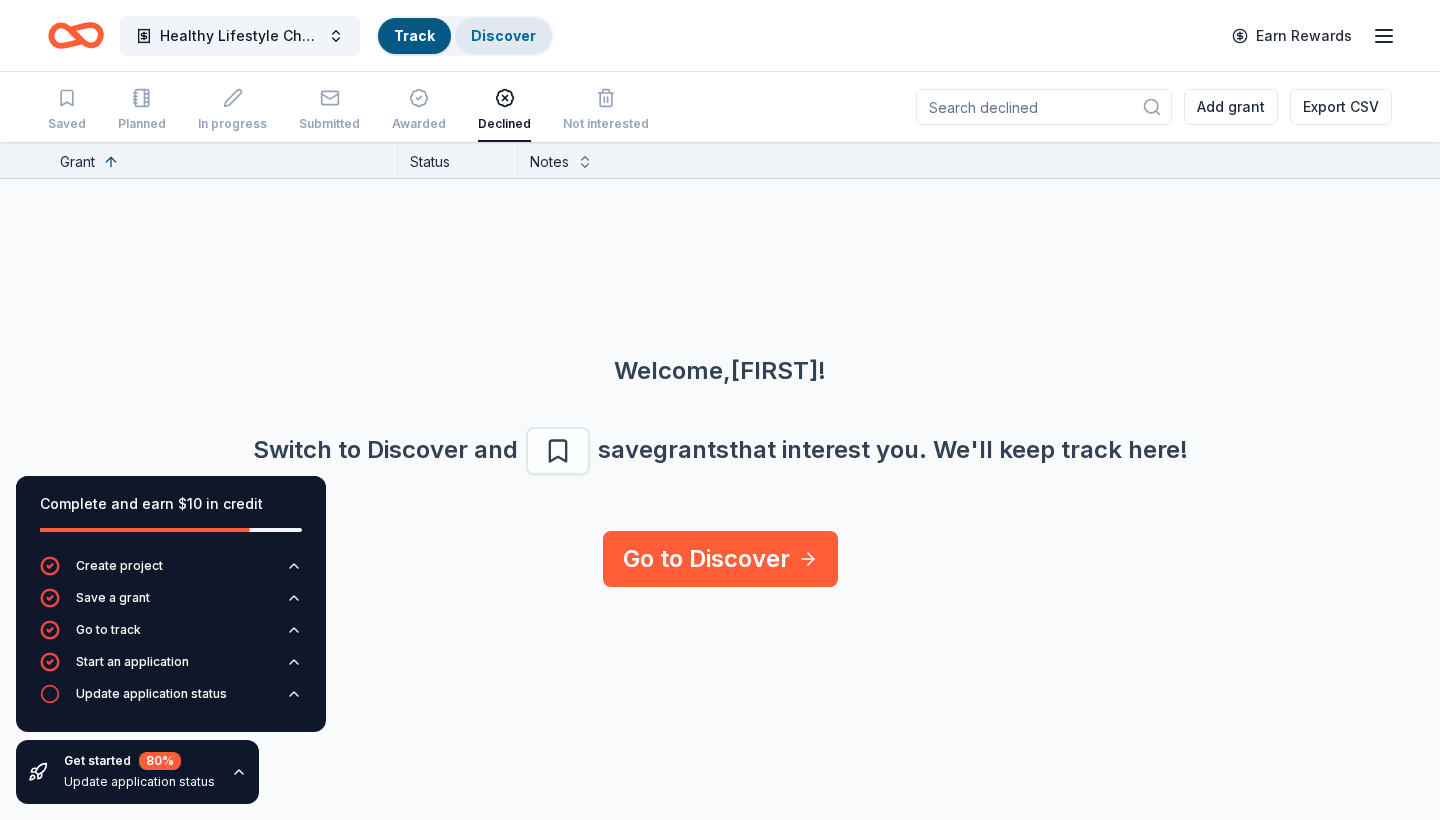 click on "Discover" at bounding box center [503, 35] 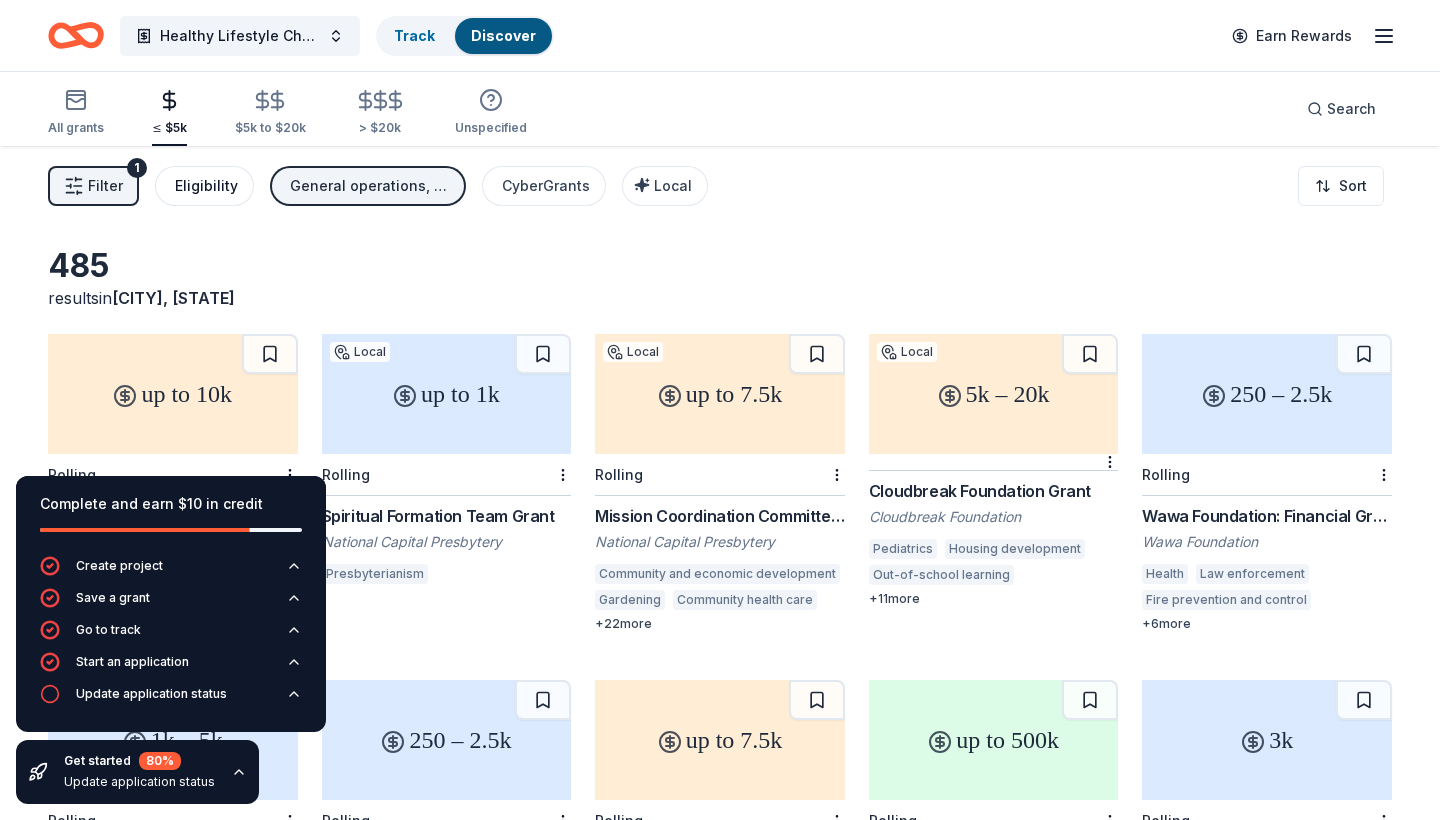click on "Eligibility" at bounding box center [206, 186] 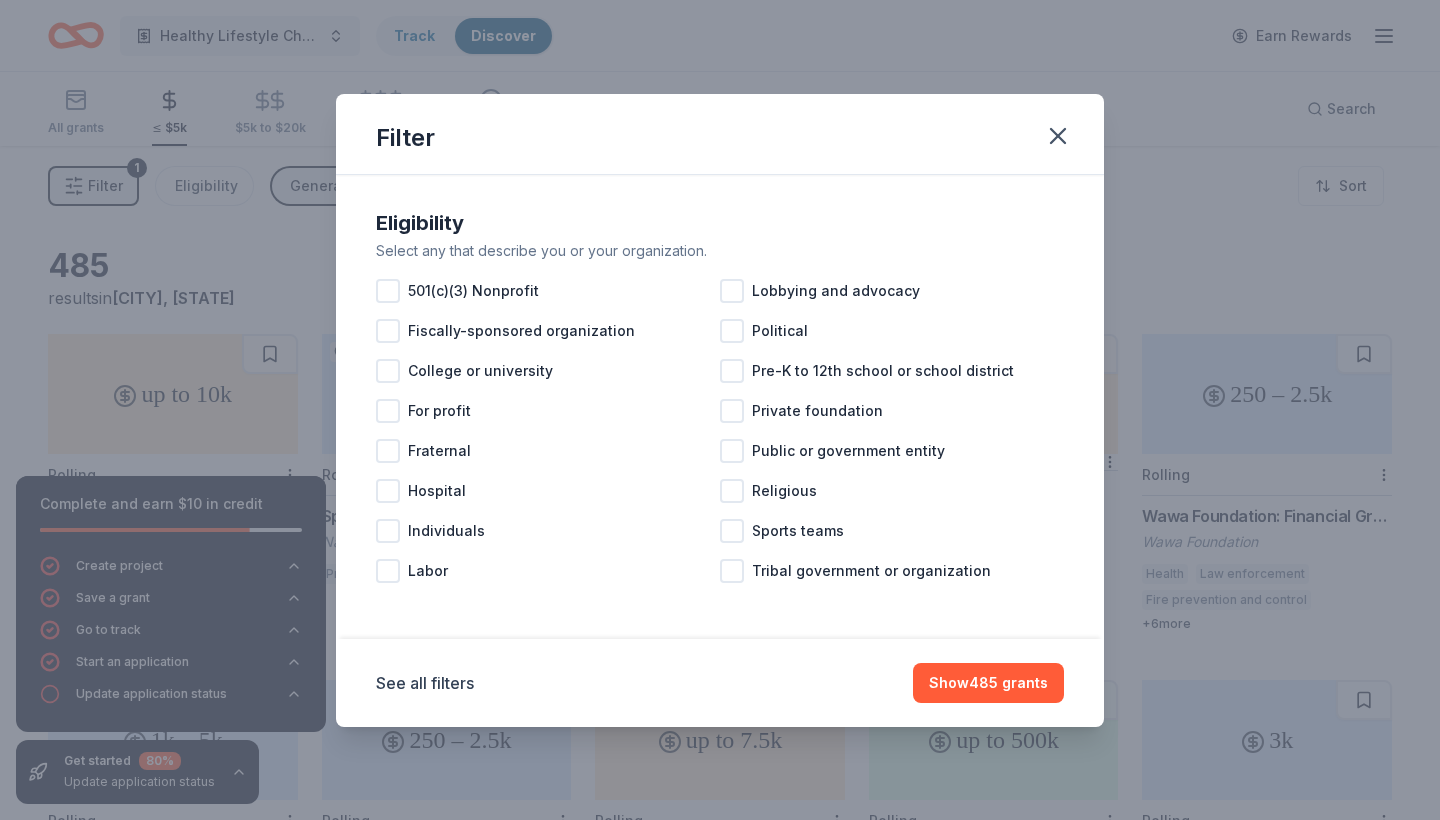 click on "Filter Eligibility Select any that describe you or your organization. 501(c)(3) Nonprofit Lobbying and advocacy Fiscally-sponsored organization Political College or university Pre-K to 12th school or school district For profit Private foundation Fraternal Public or government entity Hospital Religious Individuals Sports teams Labor Tribal government or organization See all filters Show  485   grants" at bounding box center [720, 410] 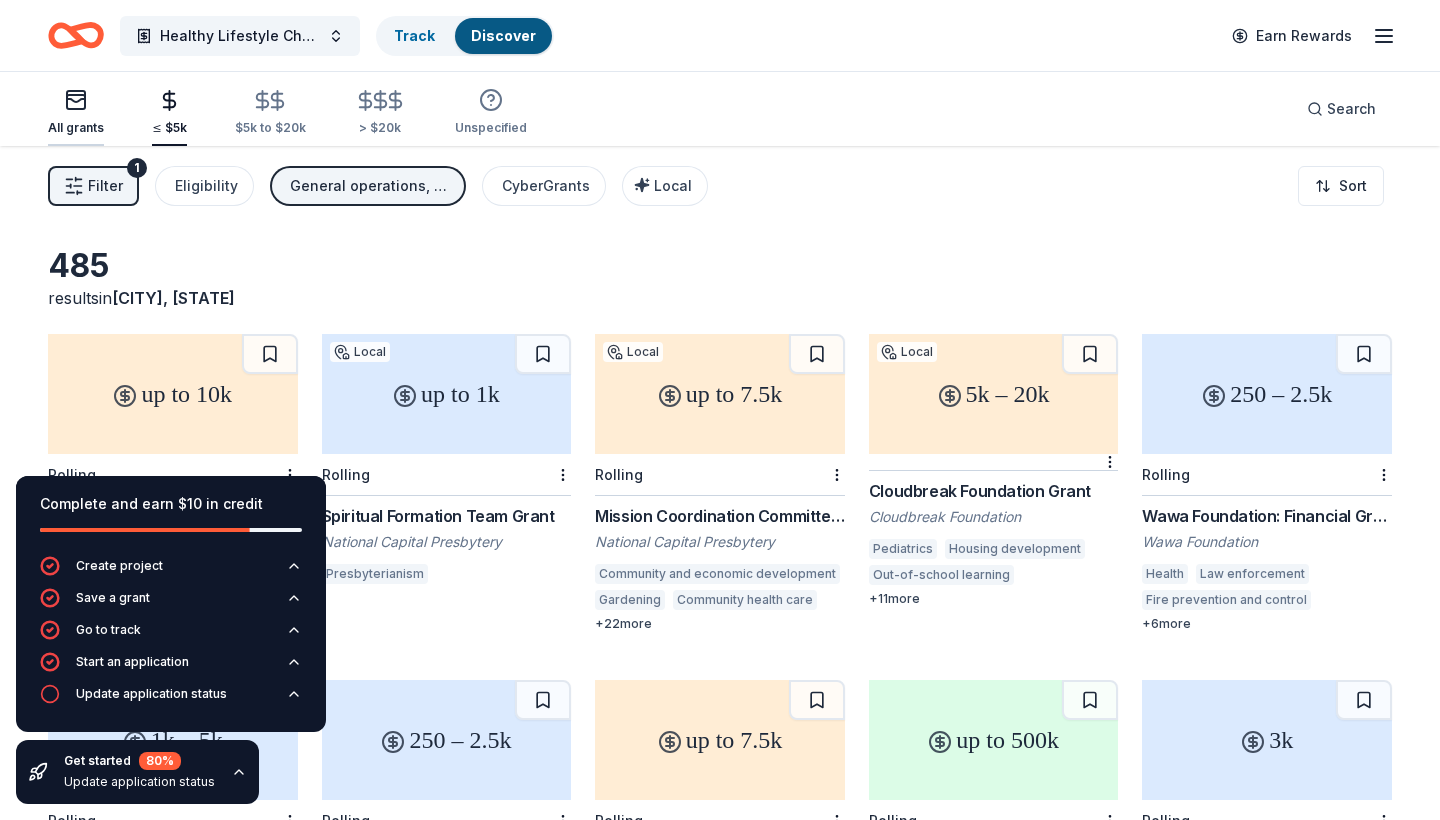 click 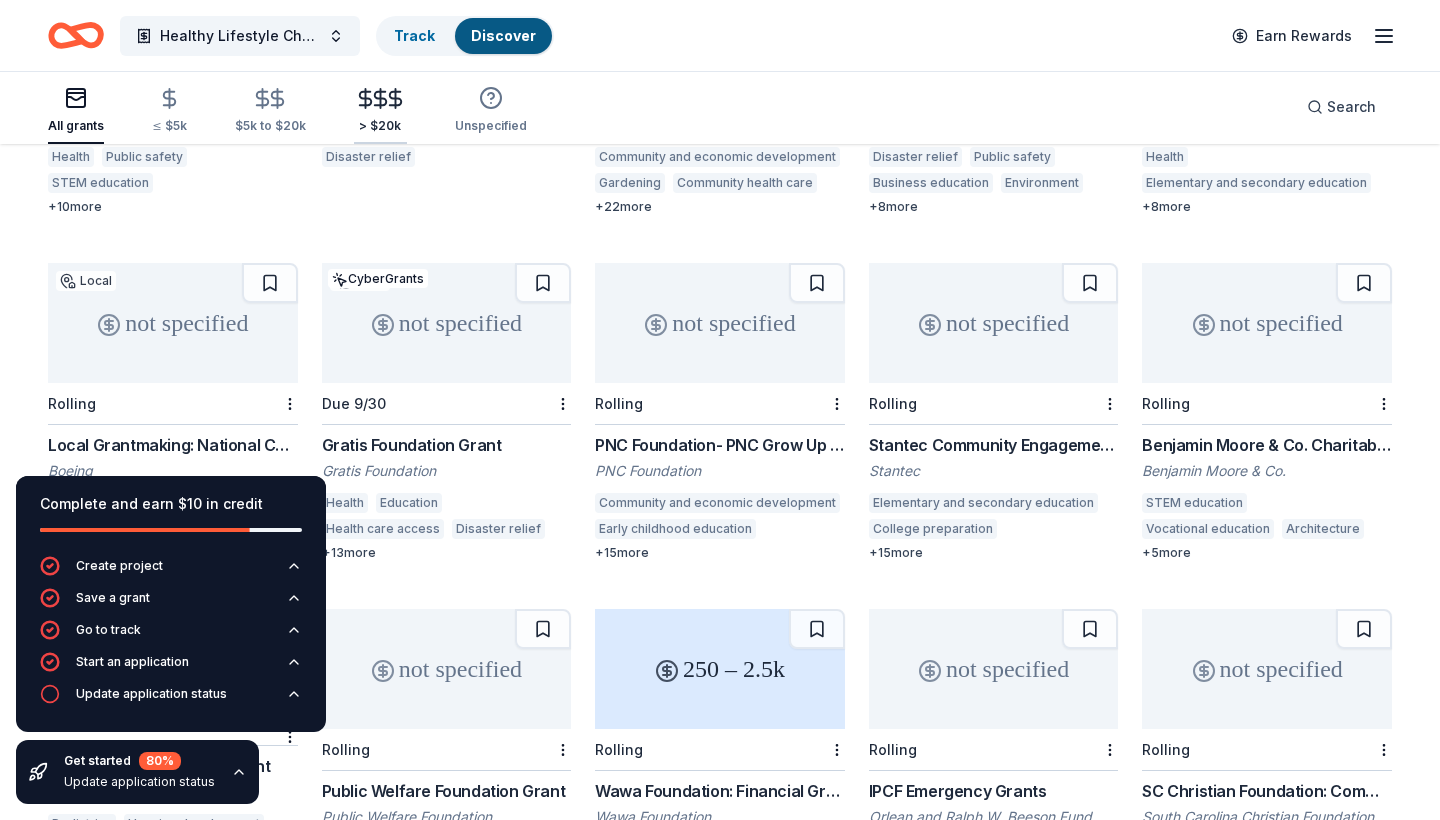 scroll, scrollTop: 770, scrollLeft: 0, axis: vertical 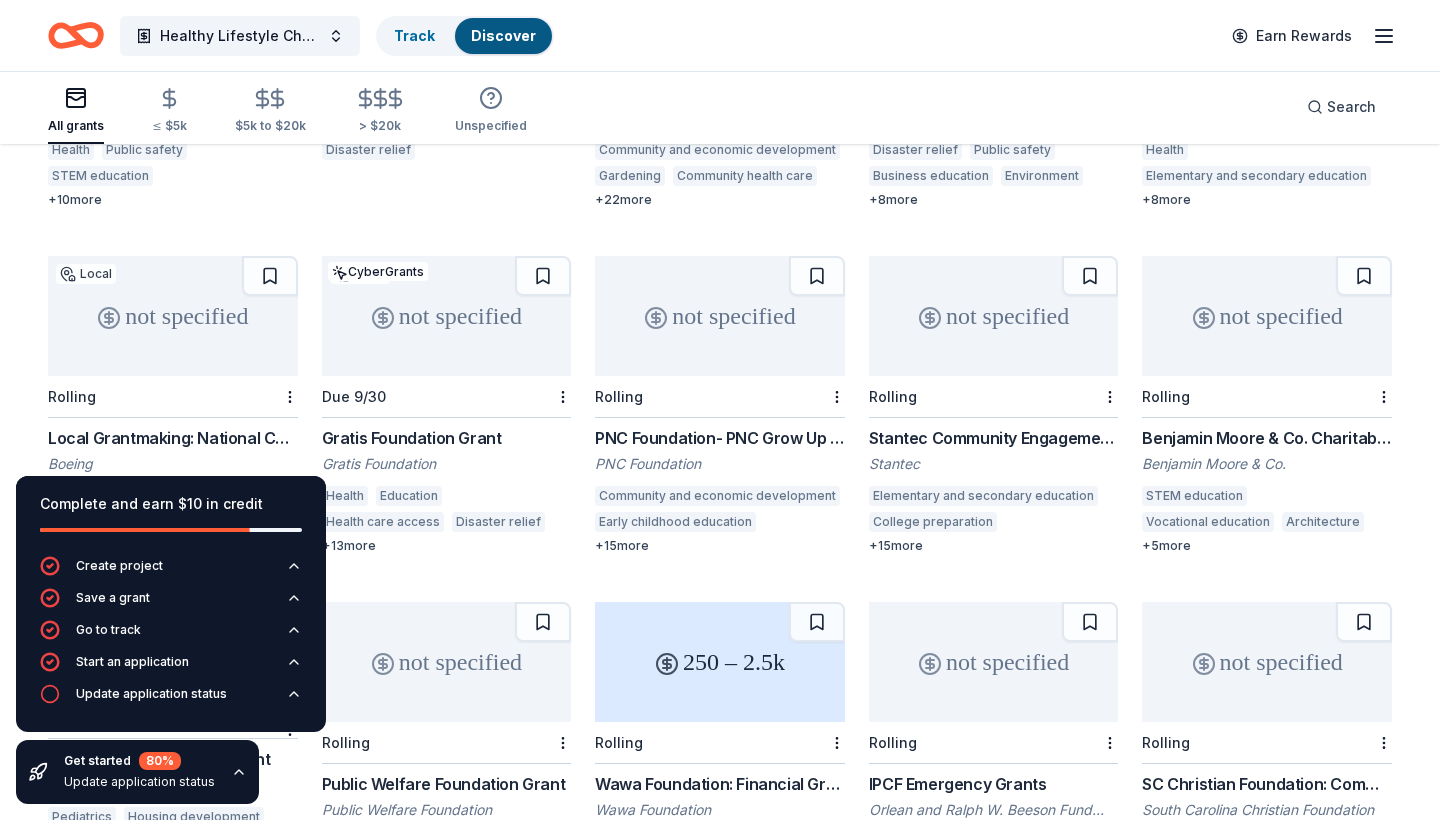 click 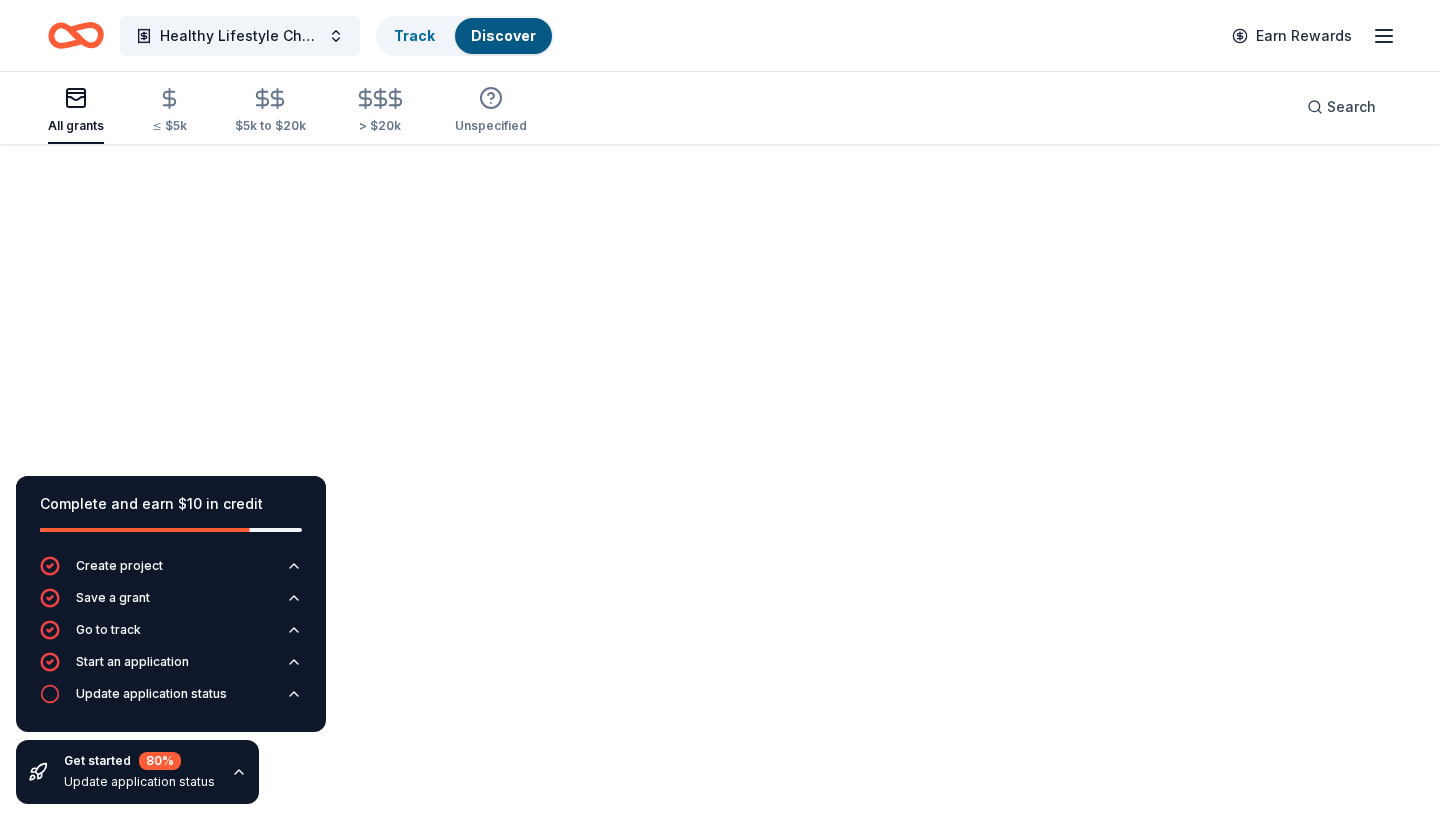 scroll, scrollTop: 146, scrollLeft: 0, axis: vertical 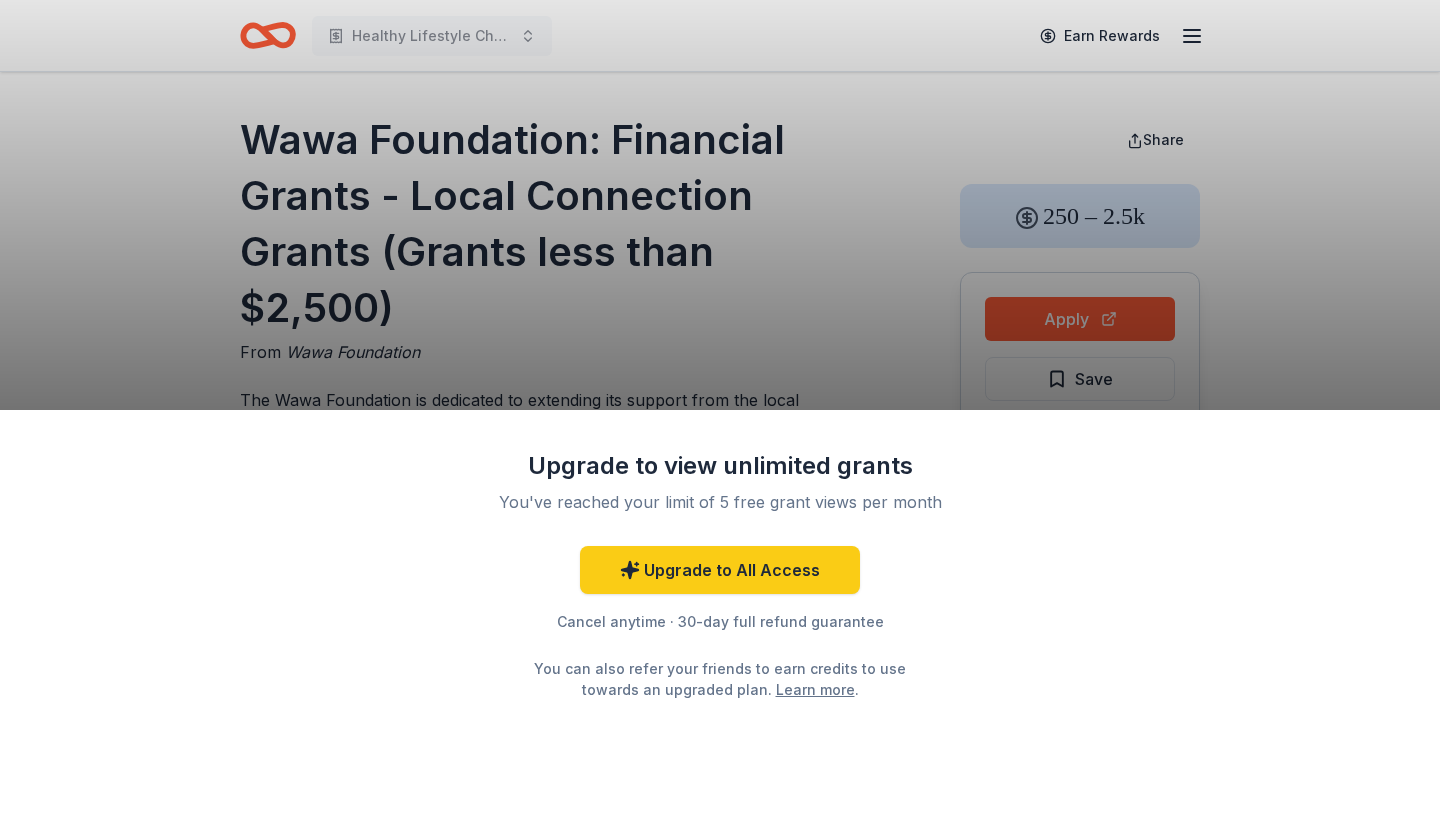 click on "Upgrade to view unlimited grants You've reached your limit of 5 free grant views per month Upgrade to All Access Cancel anytime · 30-day full refund guarantee You can also refer your friends to earn credits to use towards an upgraded plan.   Learn more ." at bounding box center (720, 410) 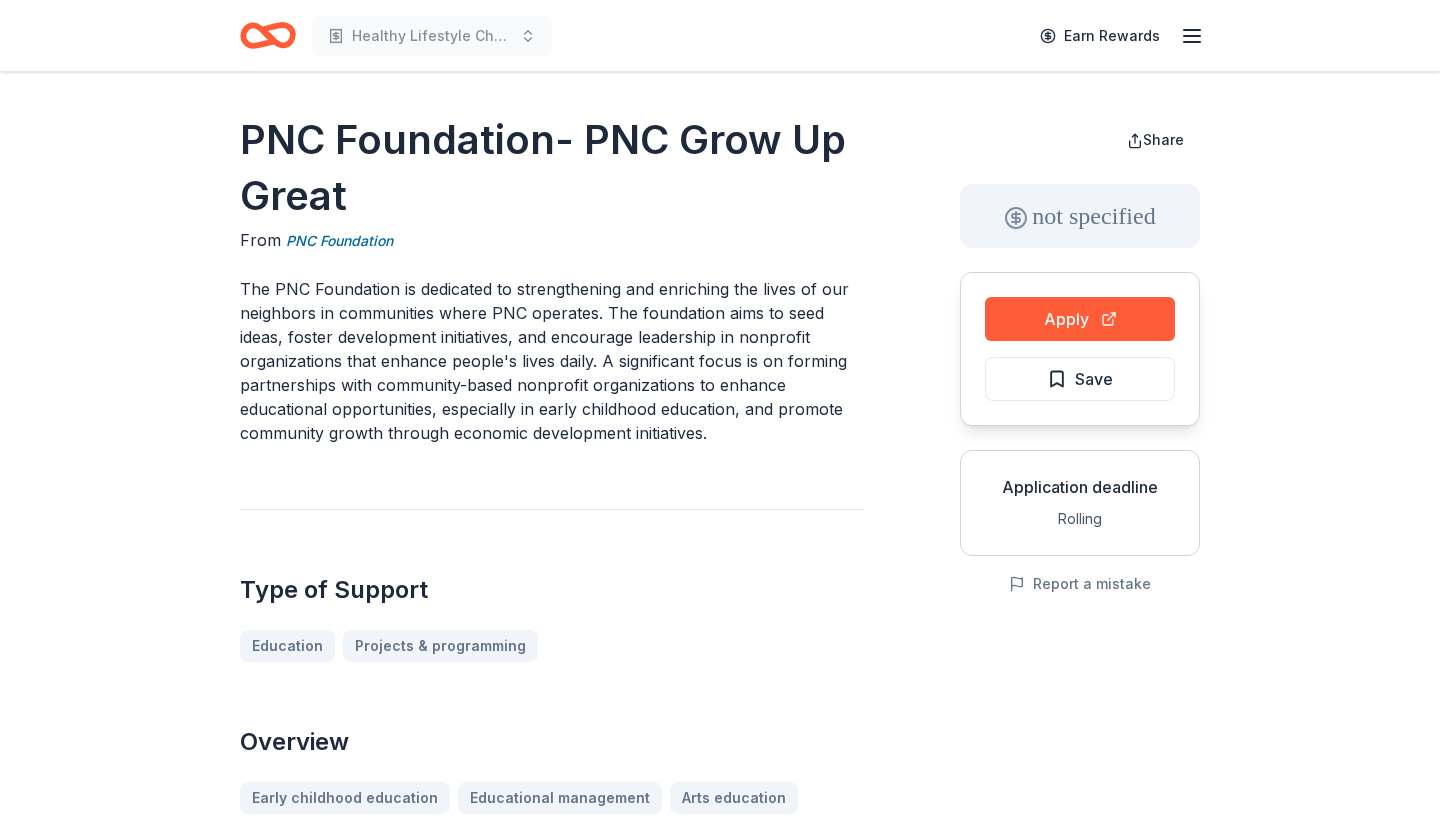 scroll, scrollTop: 10, scrollLeft: 0, axis: vertical 